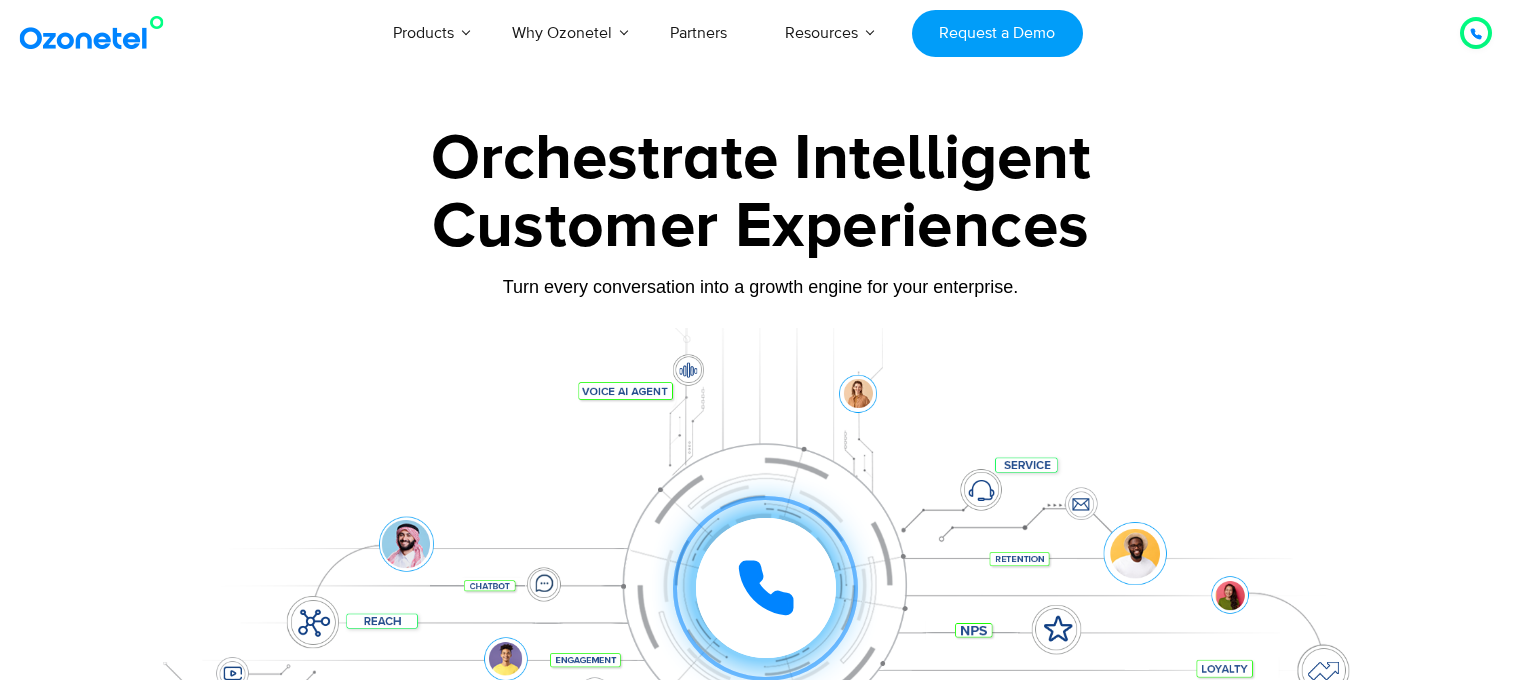 scroll, scrollTop: 0, scrollLeft: 0, axis: both 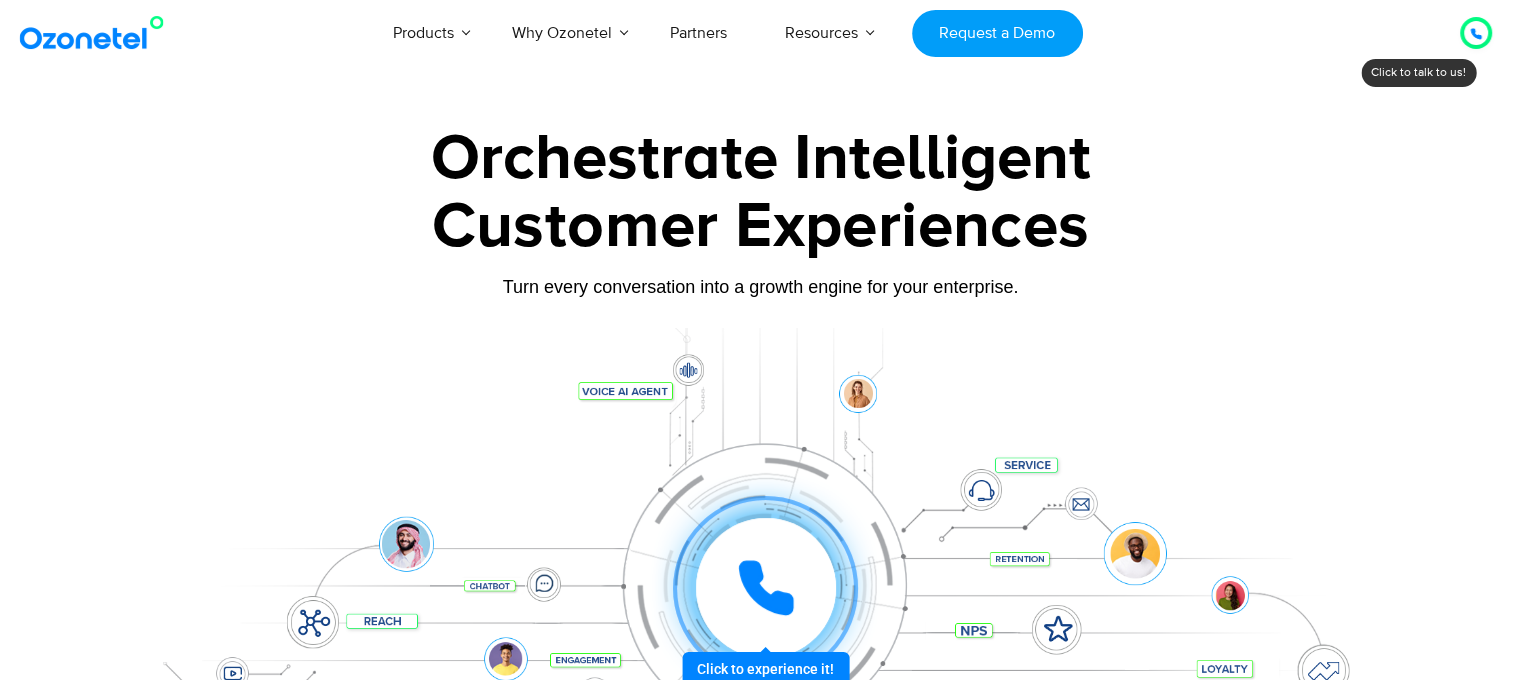 click at bounding box center (1476, 33) 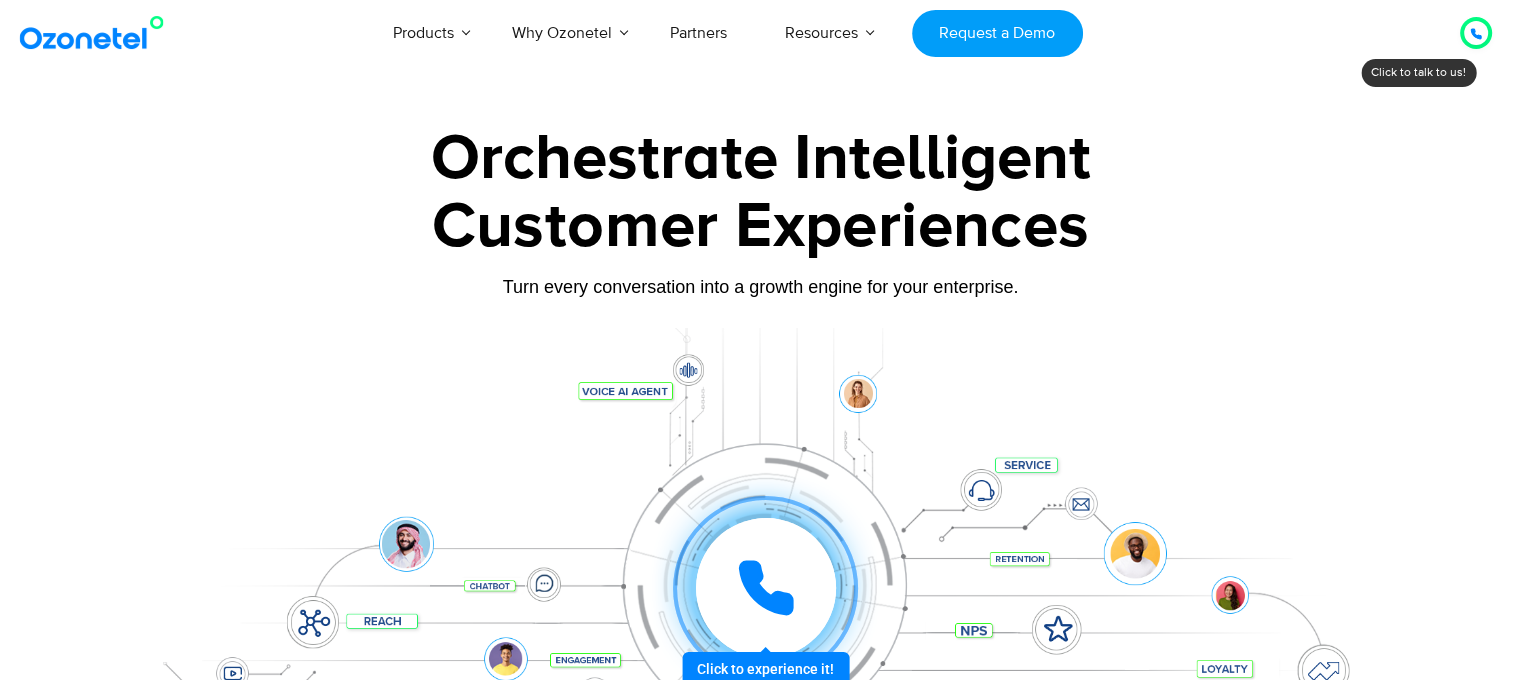 click 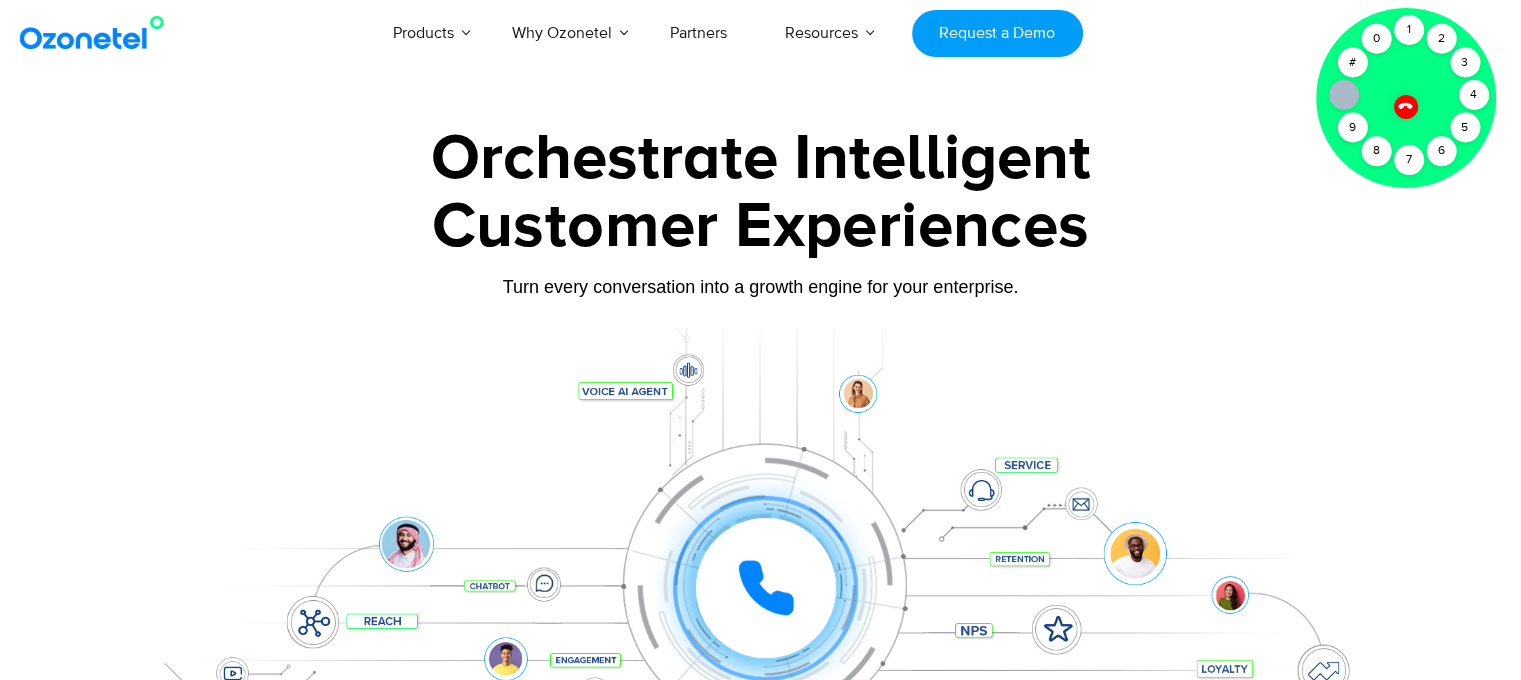 click at bounding box center [761, 558] 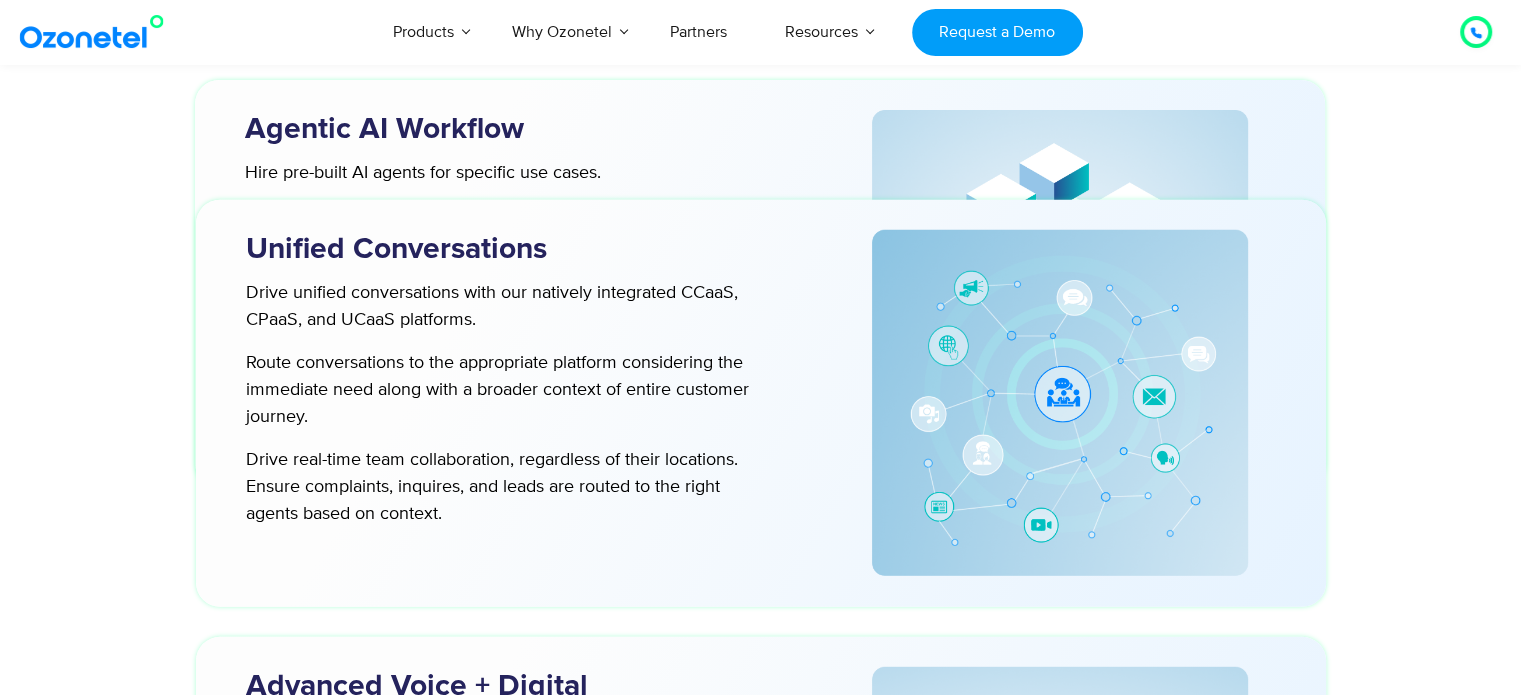 scroll, scrollTop: 5300, scrollLeft: 0, axis: vertical 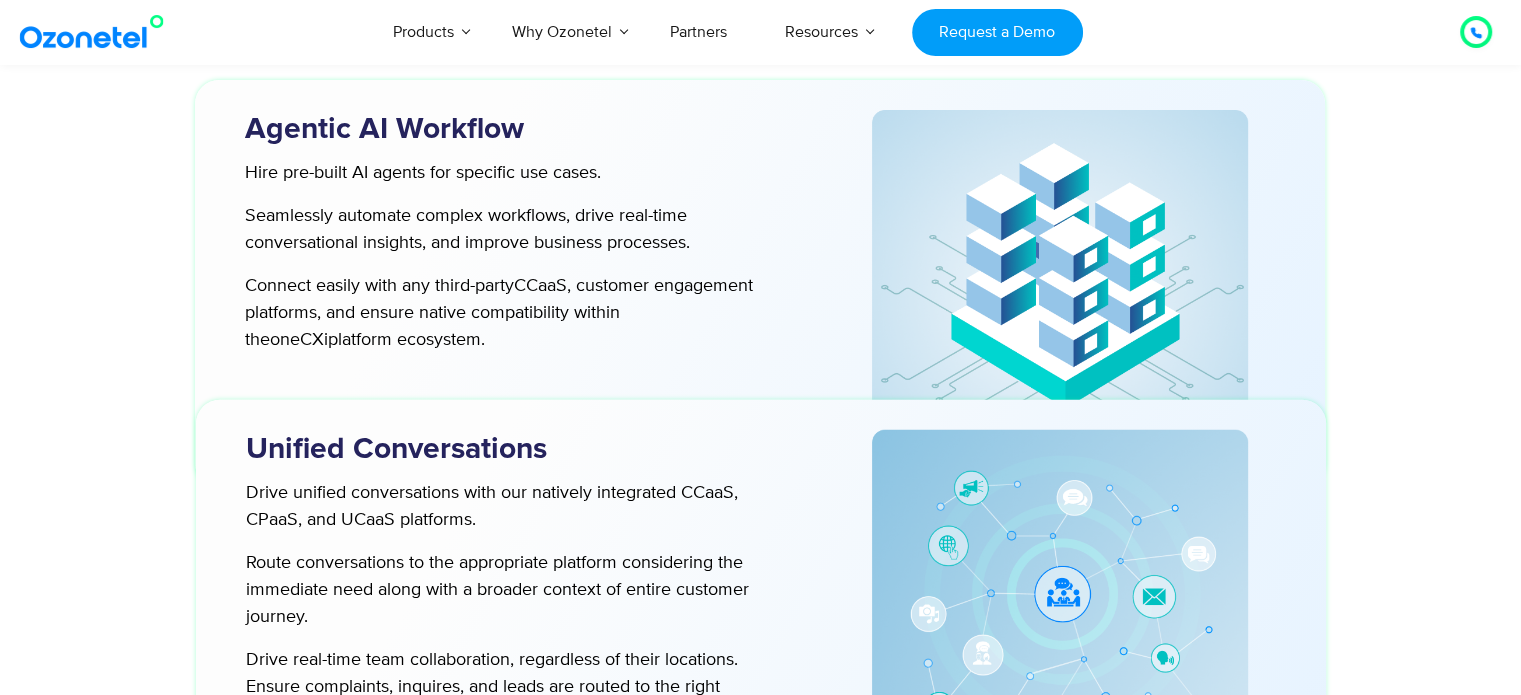 drag, startPoint x: 248, startPoint y: 174, endPoint x: 432, endPoint y: 355, distance: 258.1027 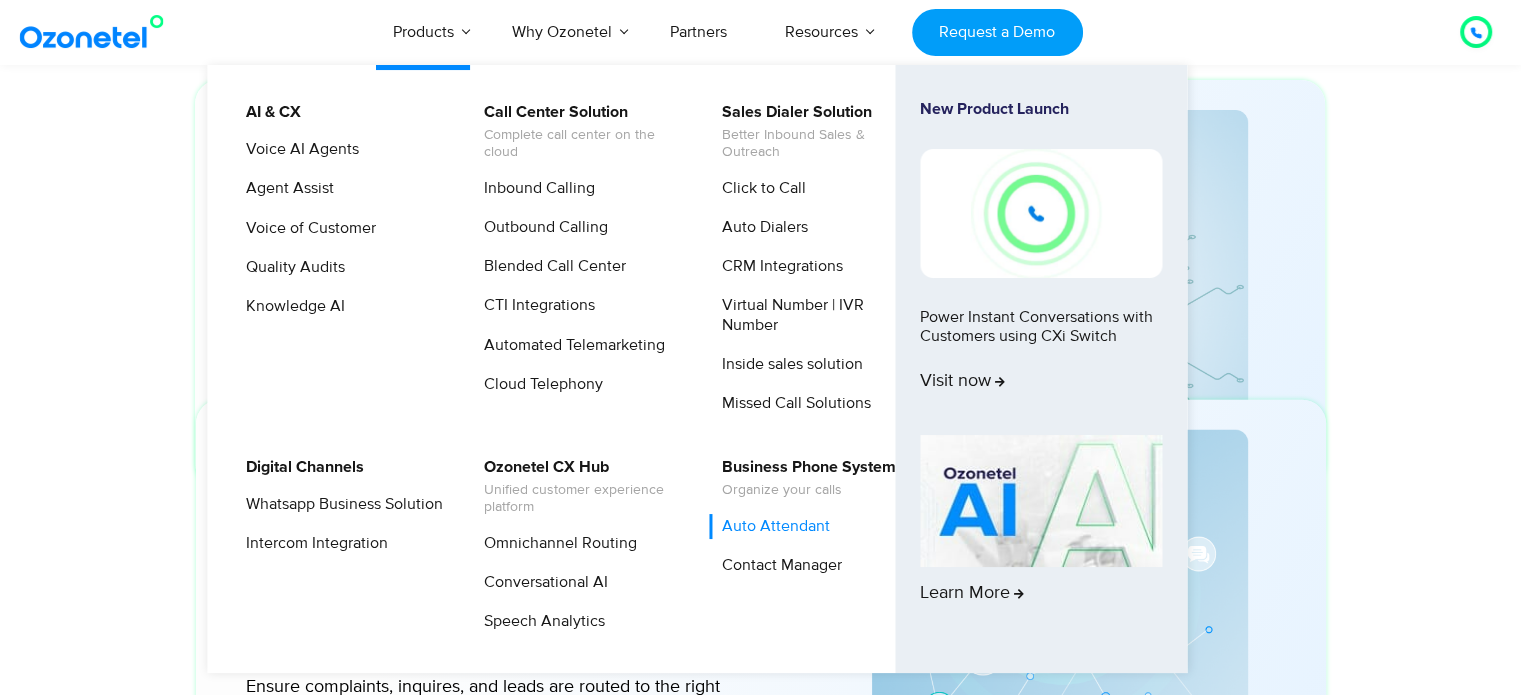 click on "Auto Attendant" at bounding box center [771, 526] 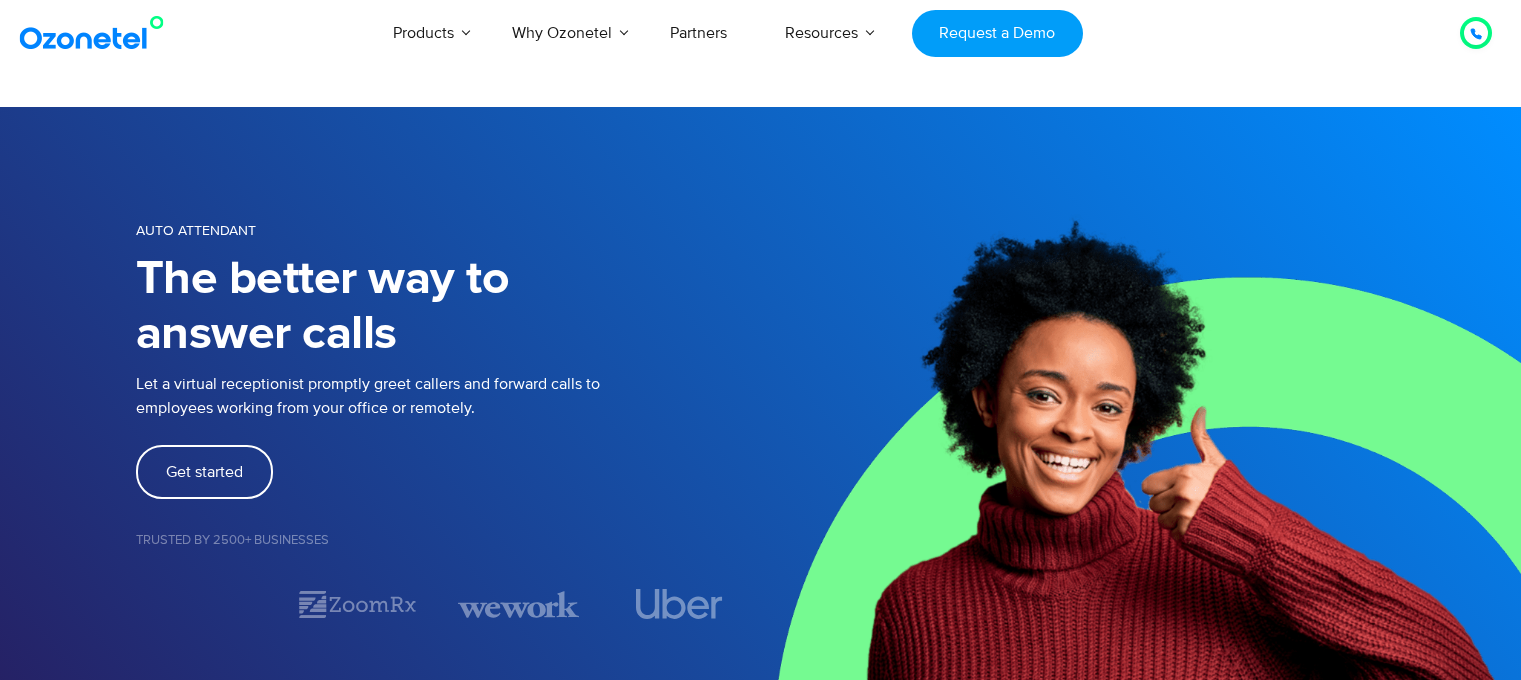 scroll, scrollTop: 0, scrollLeft: 0, axis: both 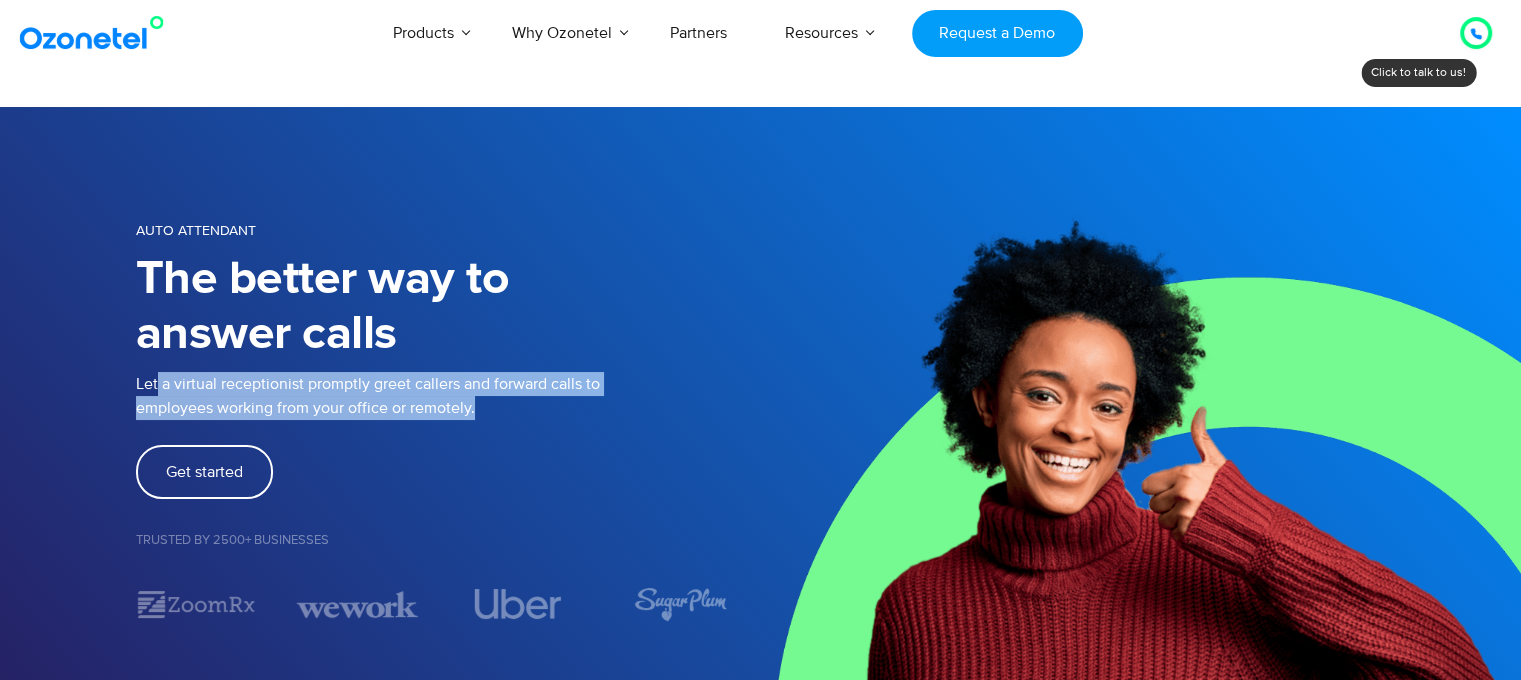 drag, startPoint x: 155, startPoint y: 387, endPoint x: 499, endPoint y: 414, distance: 345.05795 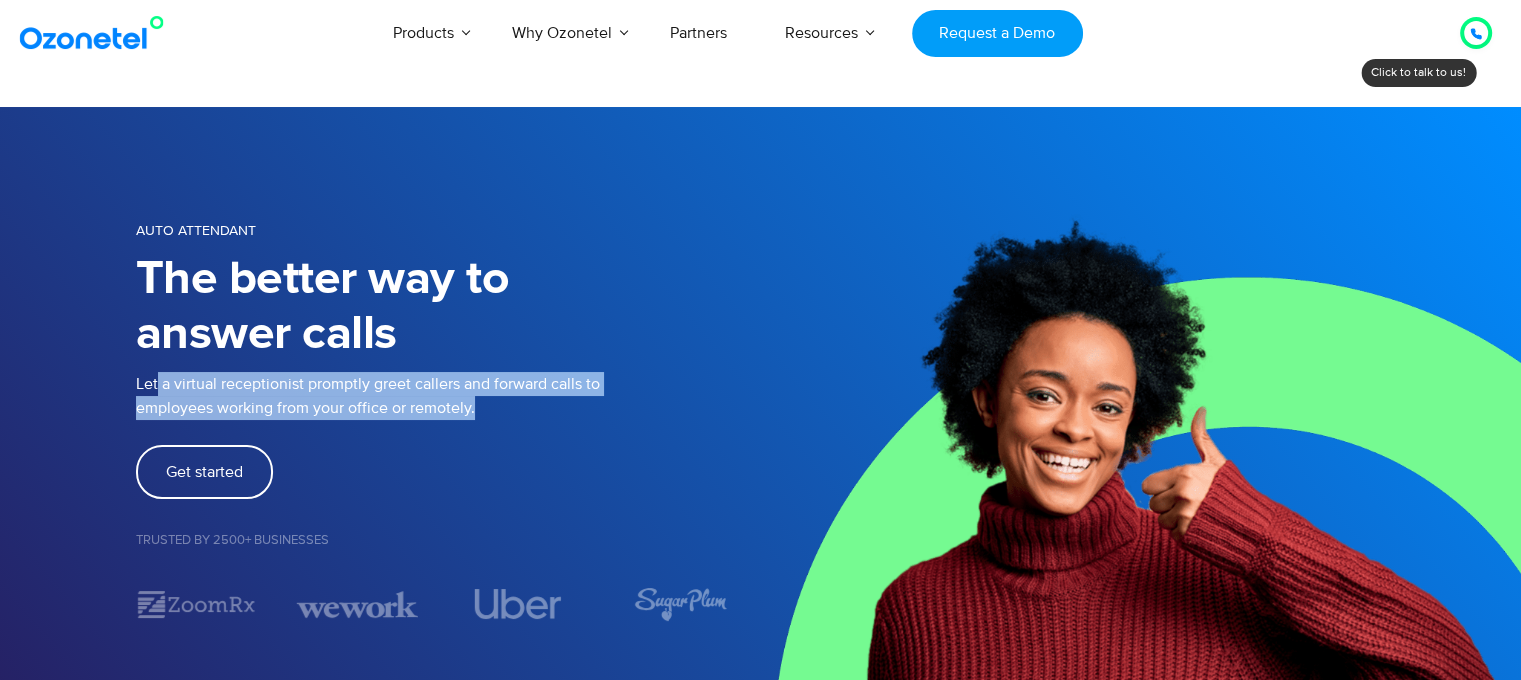 click on "Let a virtual receptionist promptly greet callers and forward calls to employees working from your office or remotely." at bounding box center [448, 396] 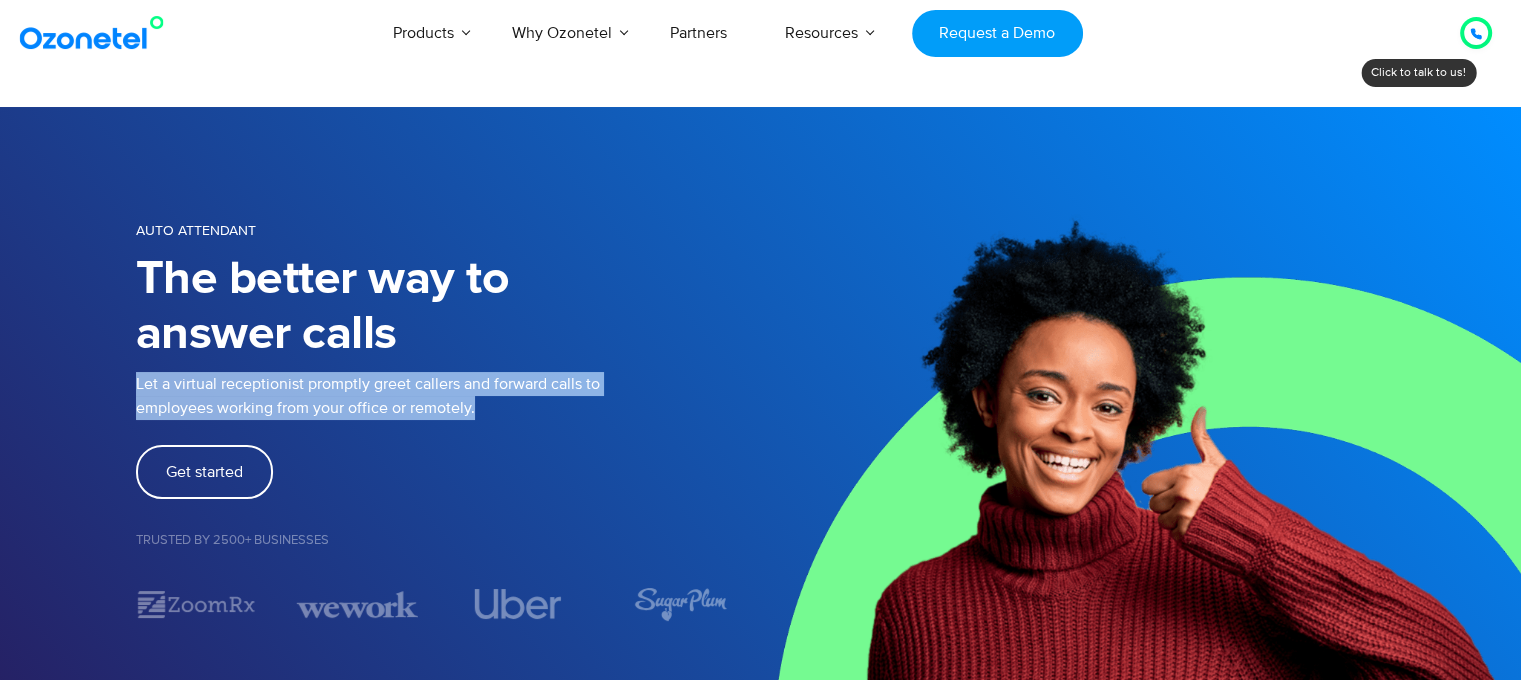 drag, startPoint x: 496, startPoint y: 413, endPoint x: 96, endPoint y: 378, distance: 401.52832 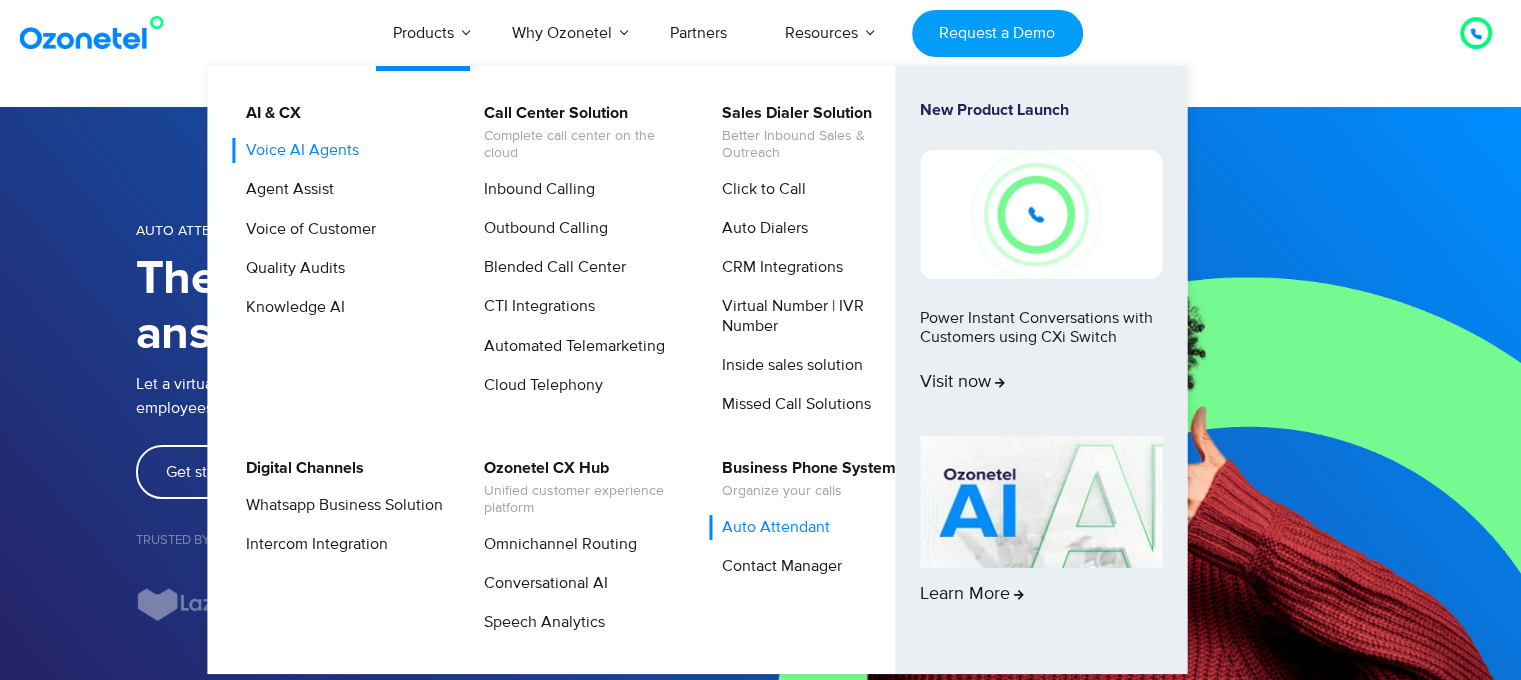 click on "Voice AI Agents" at bounding box center [297, 150] 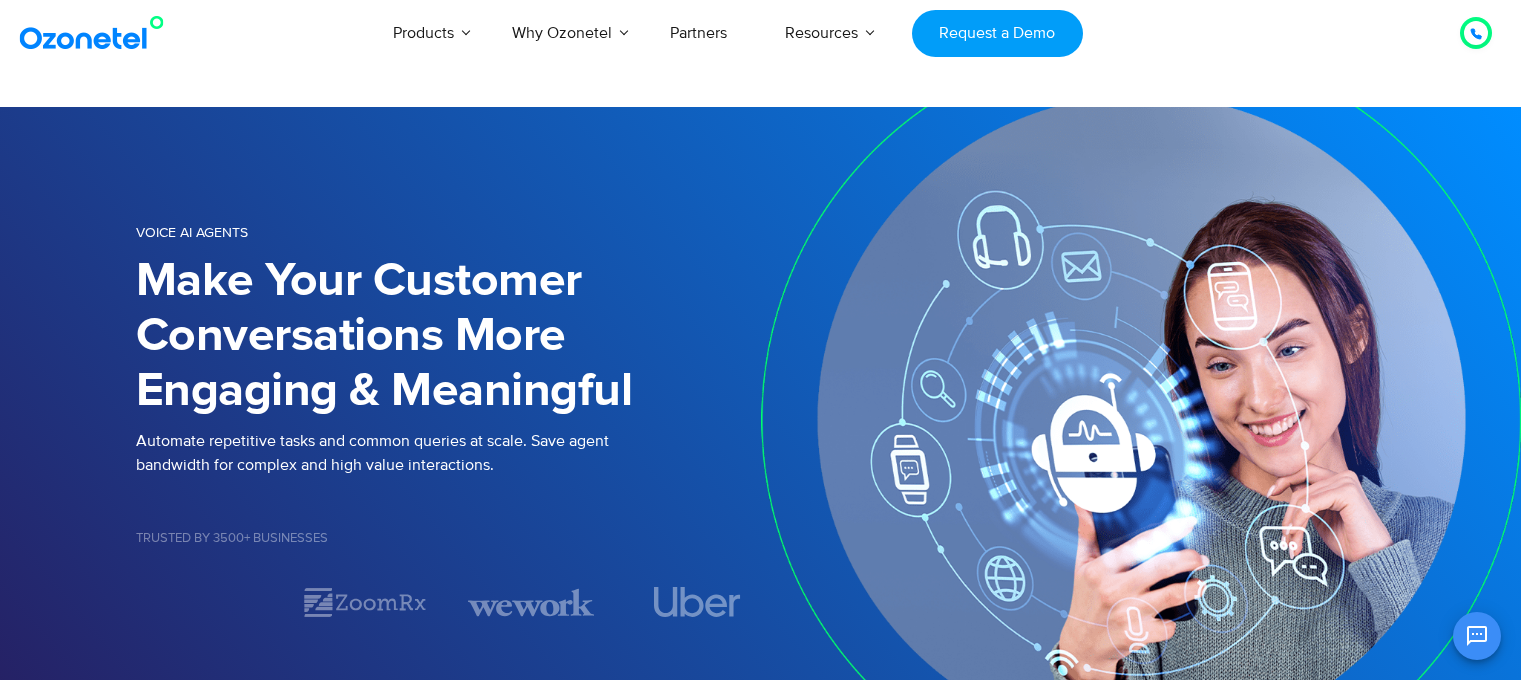 scroll, scrollTop: 0, scrollLeft: 0, axis: both 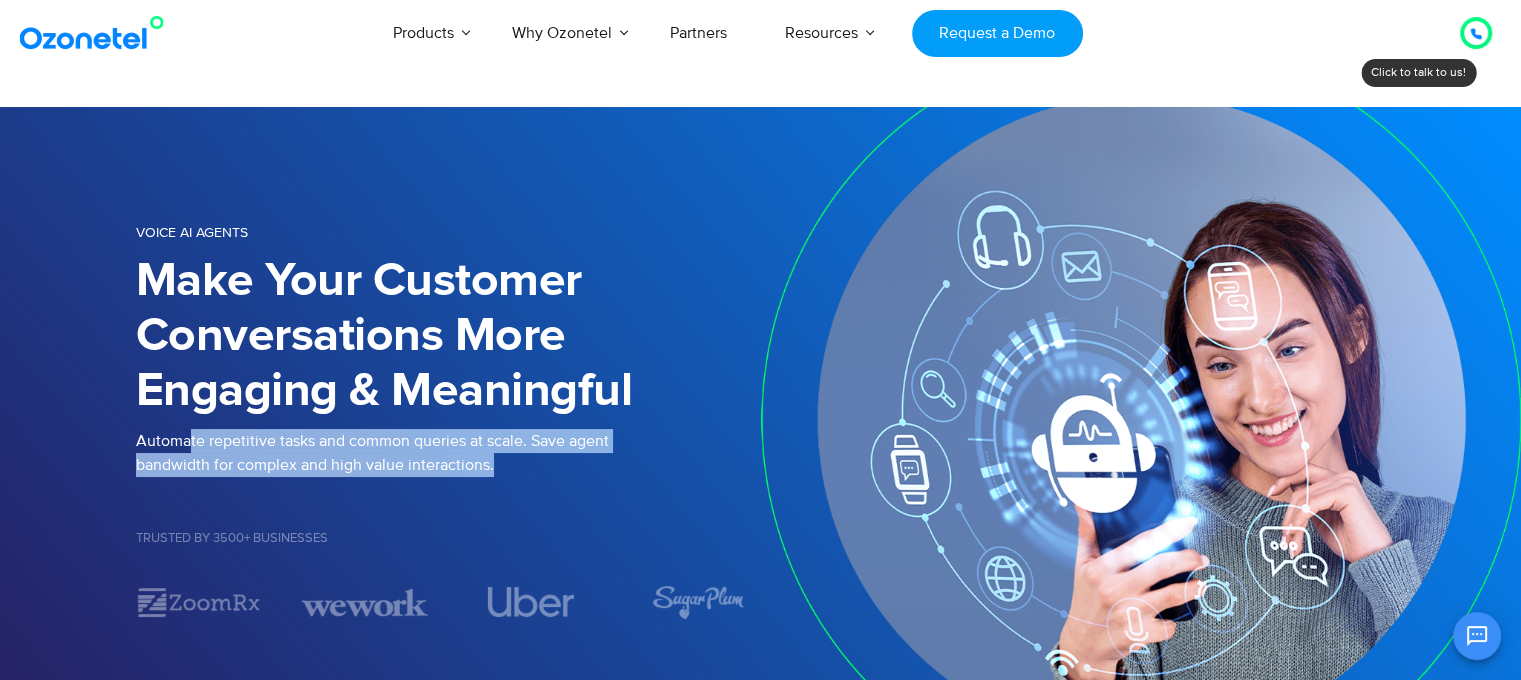 drag, startPoint x: 188, startPoint y: 443, endPoint x: 511, endPoint y: 467, distance: 323.8904 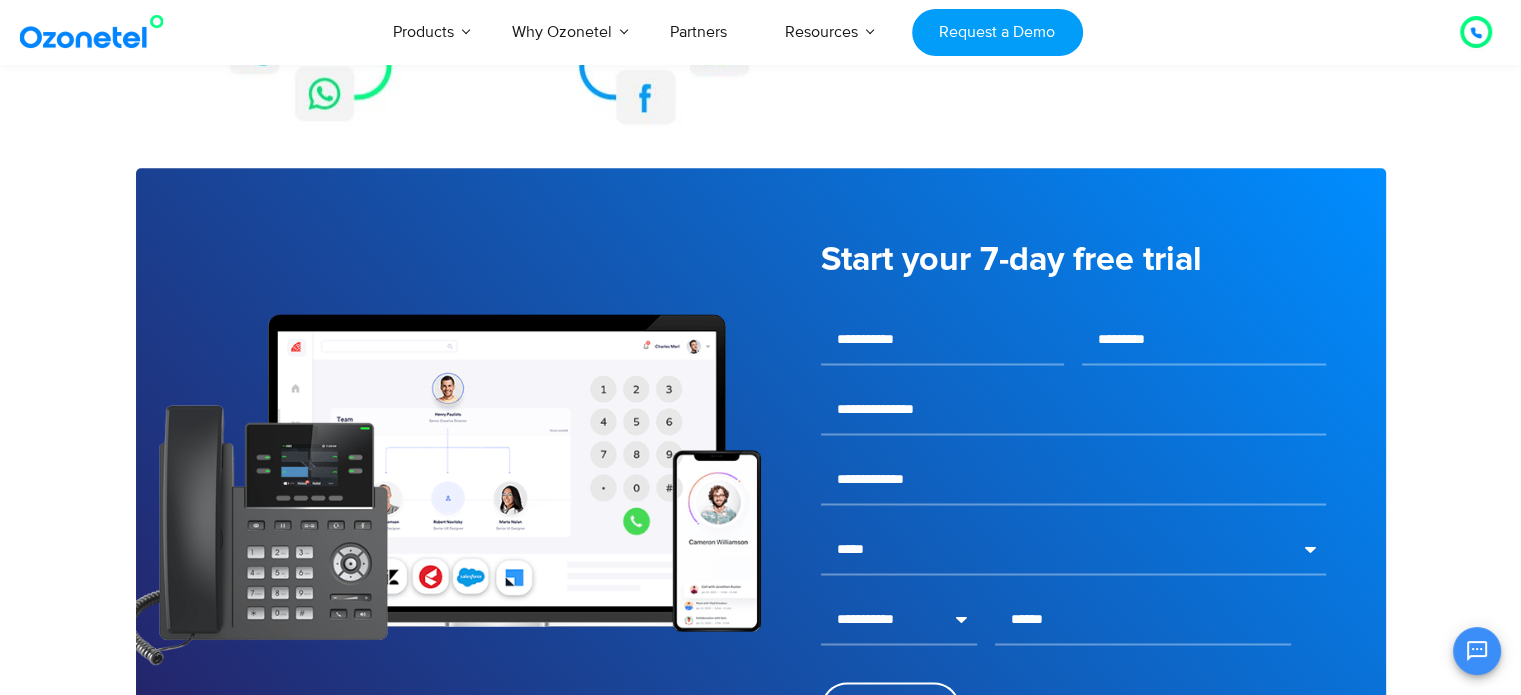 scroll, scrollTop: 2800, scrollLeft: 0, axis: vertical 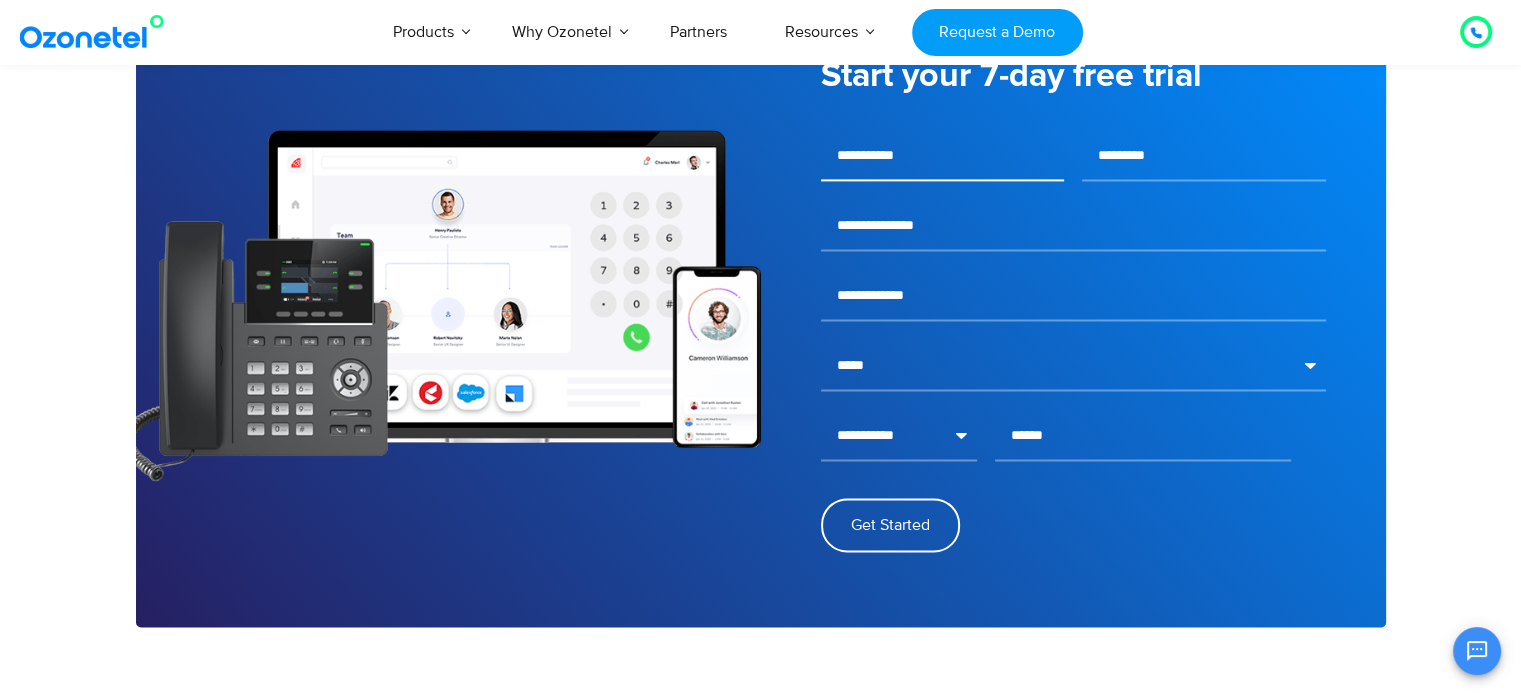 click at bounding box center (943, 156) 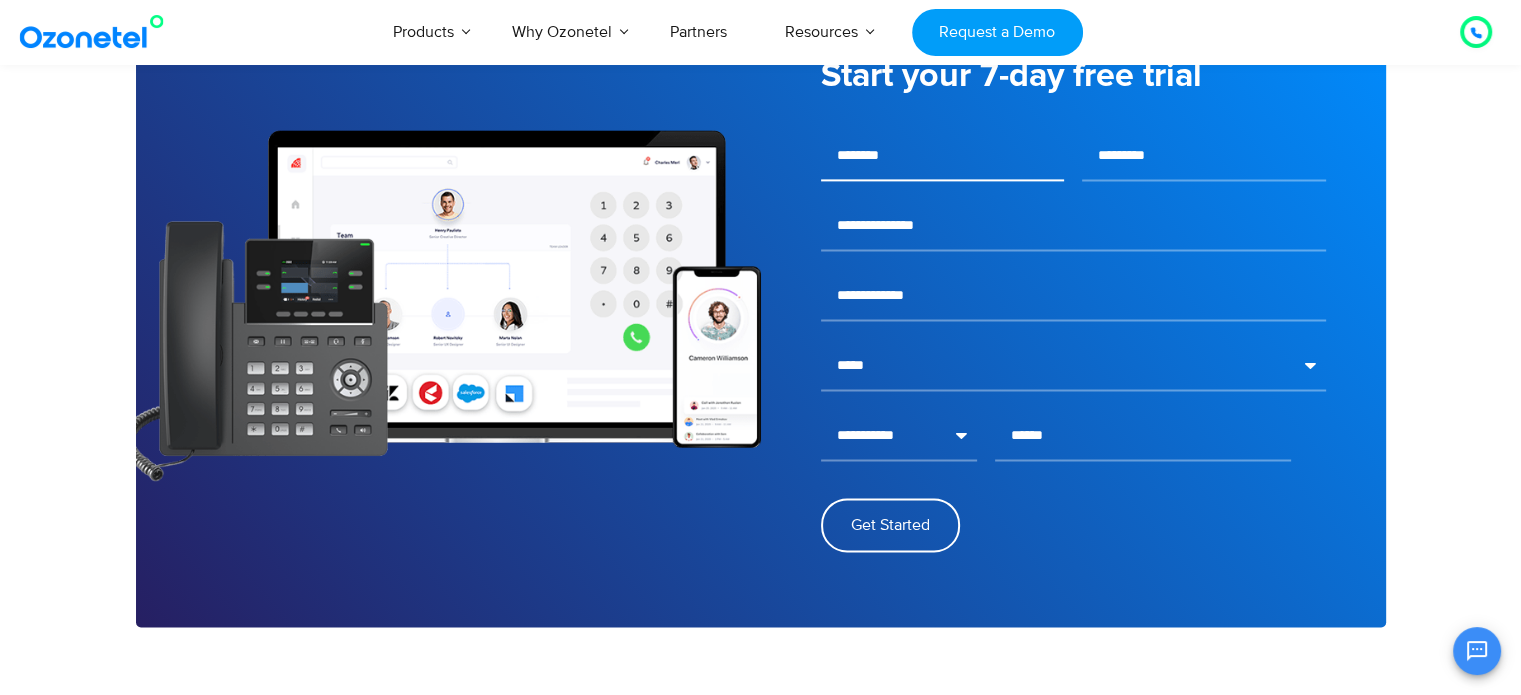 type on "********" 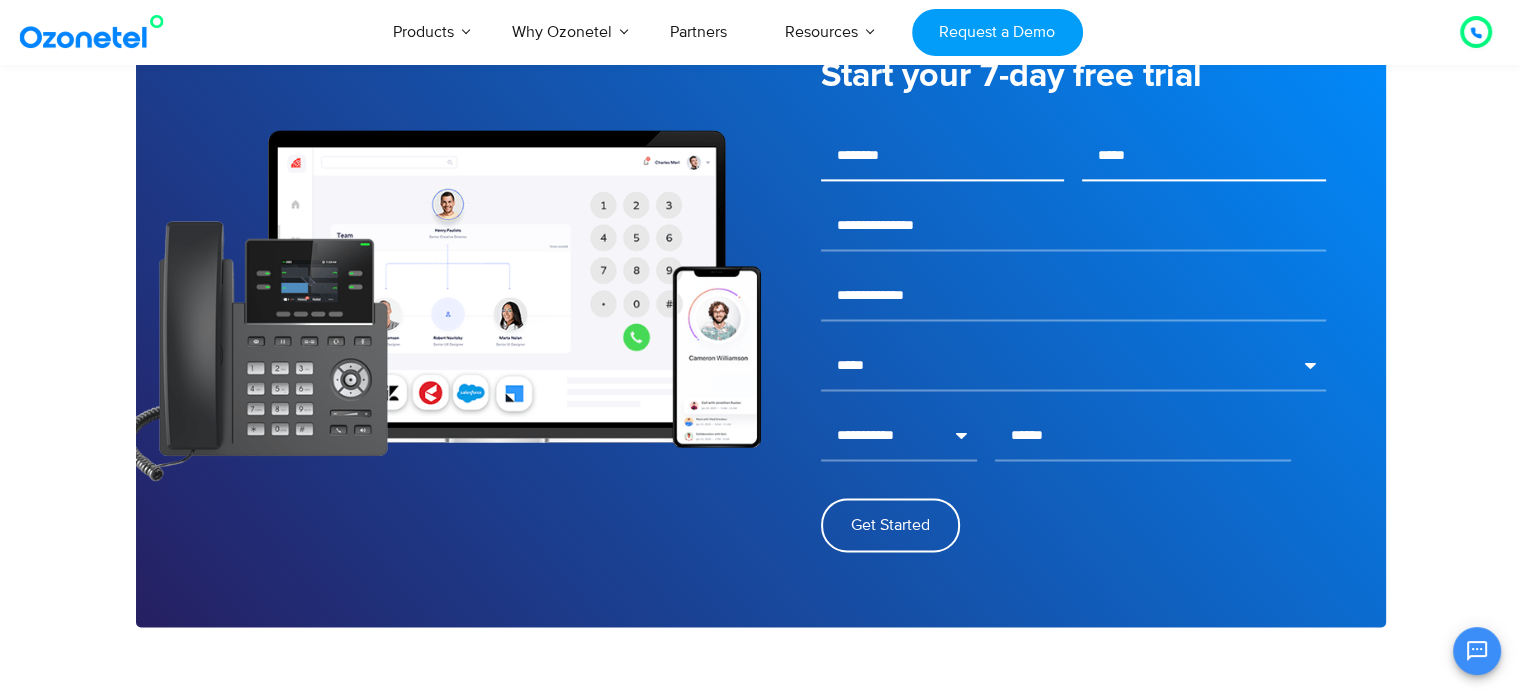 type on "*****" 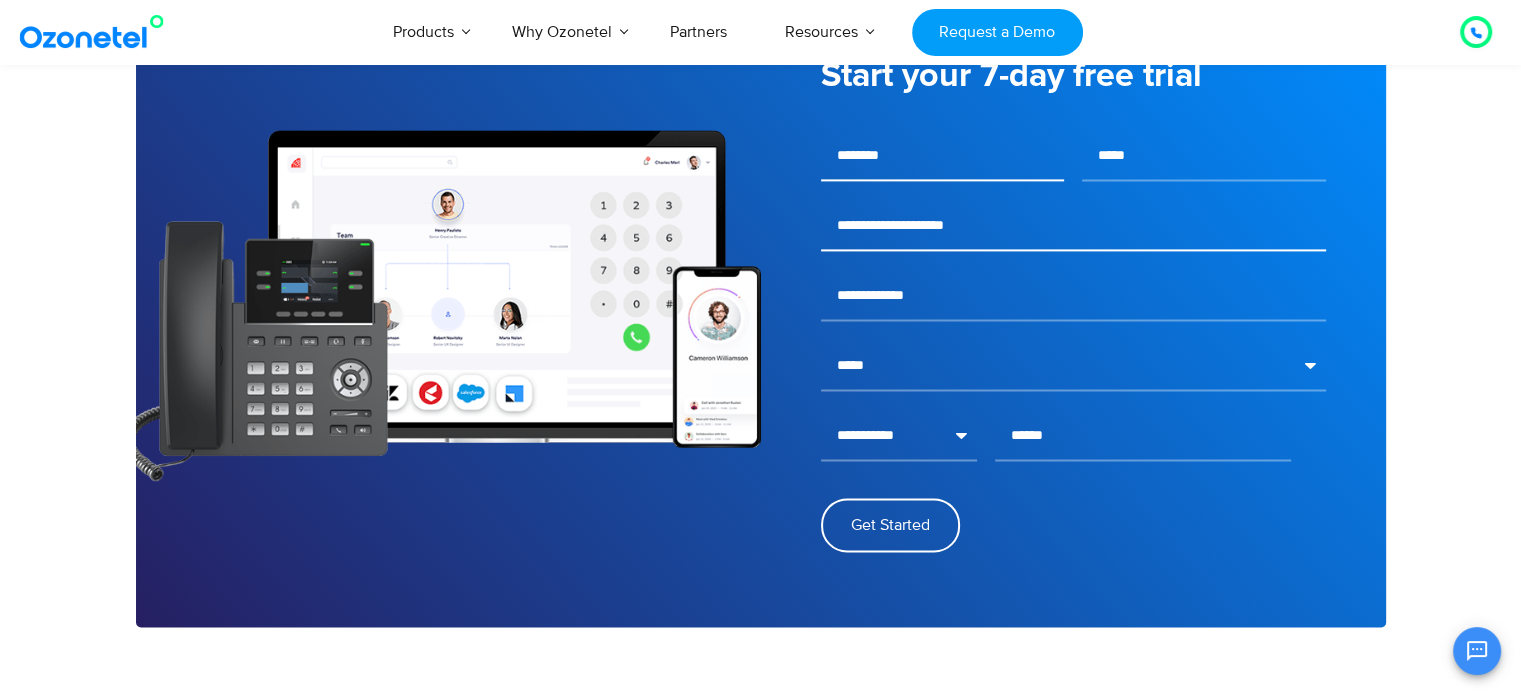 type on "**********" 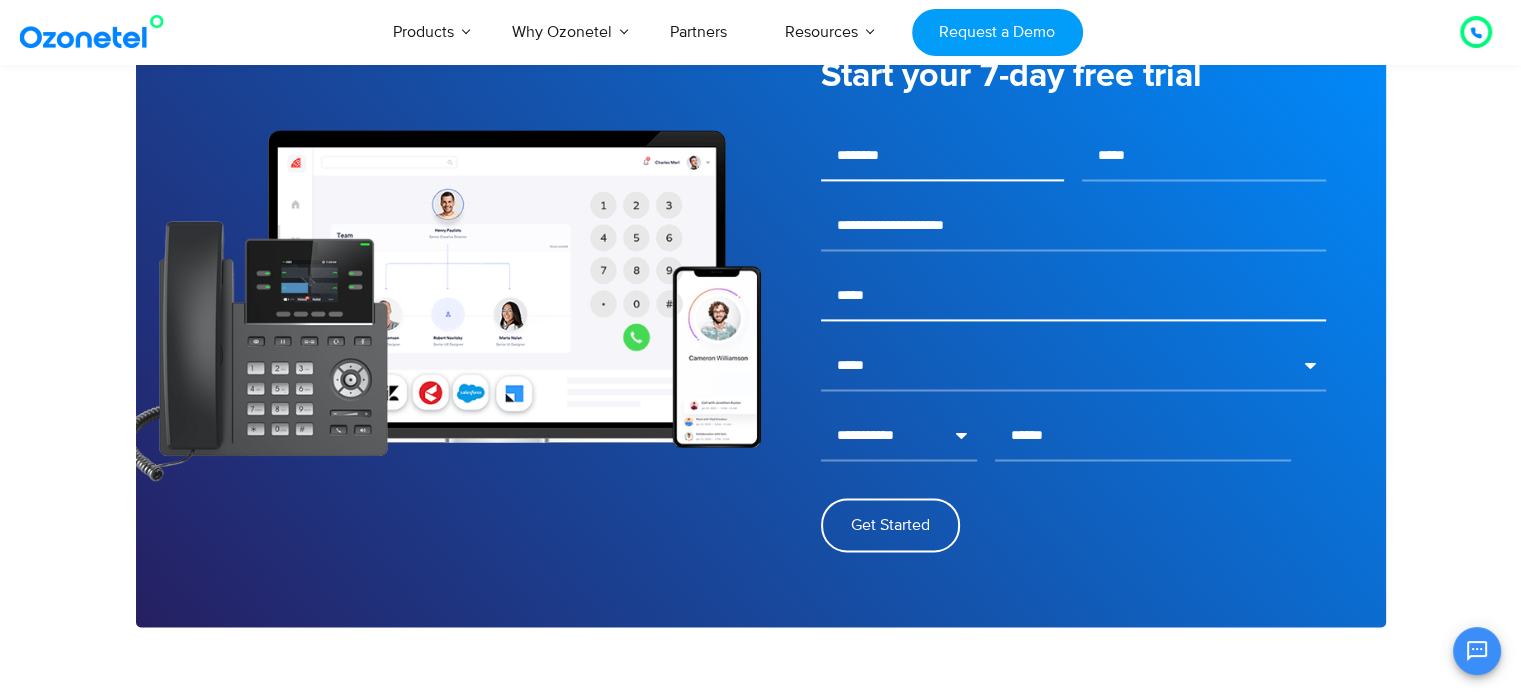 type on "**********" 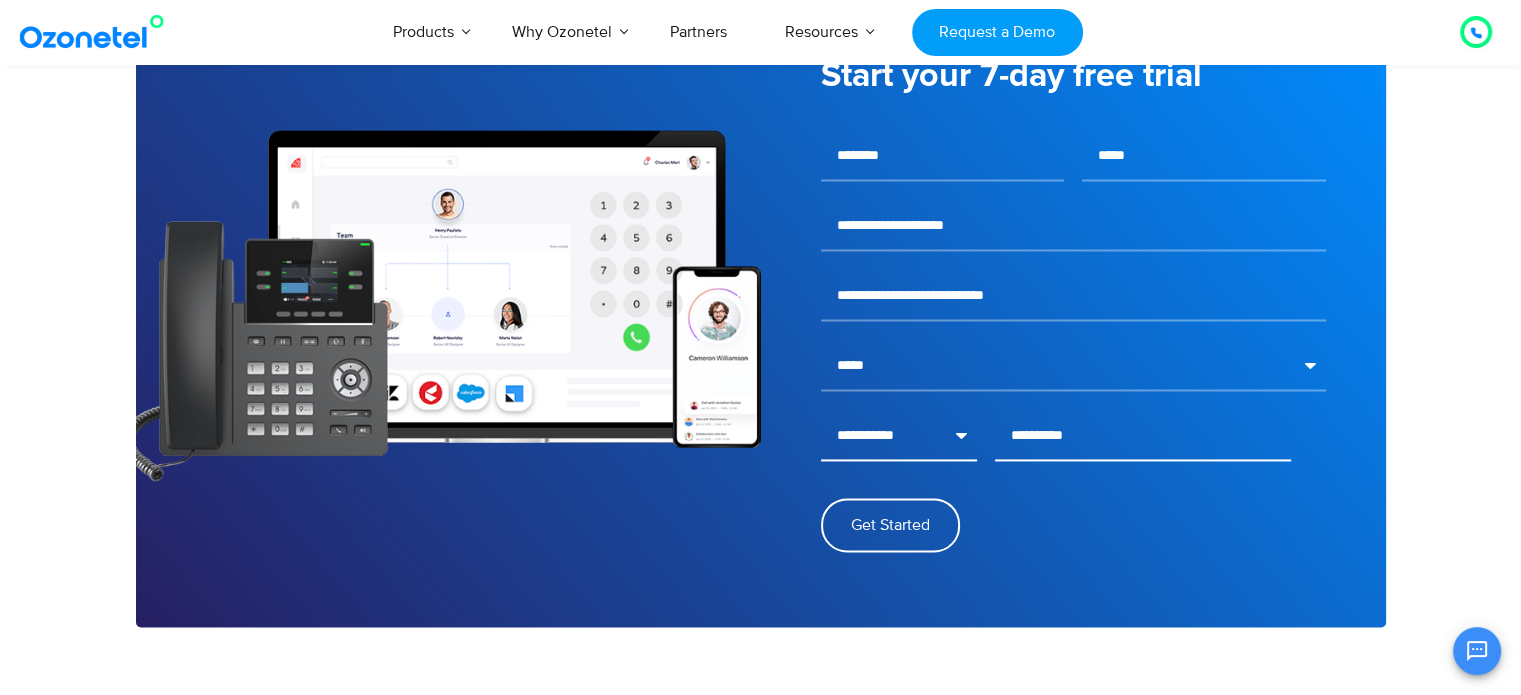 click on "**********" at bounding box center [1073, 351] 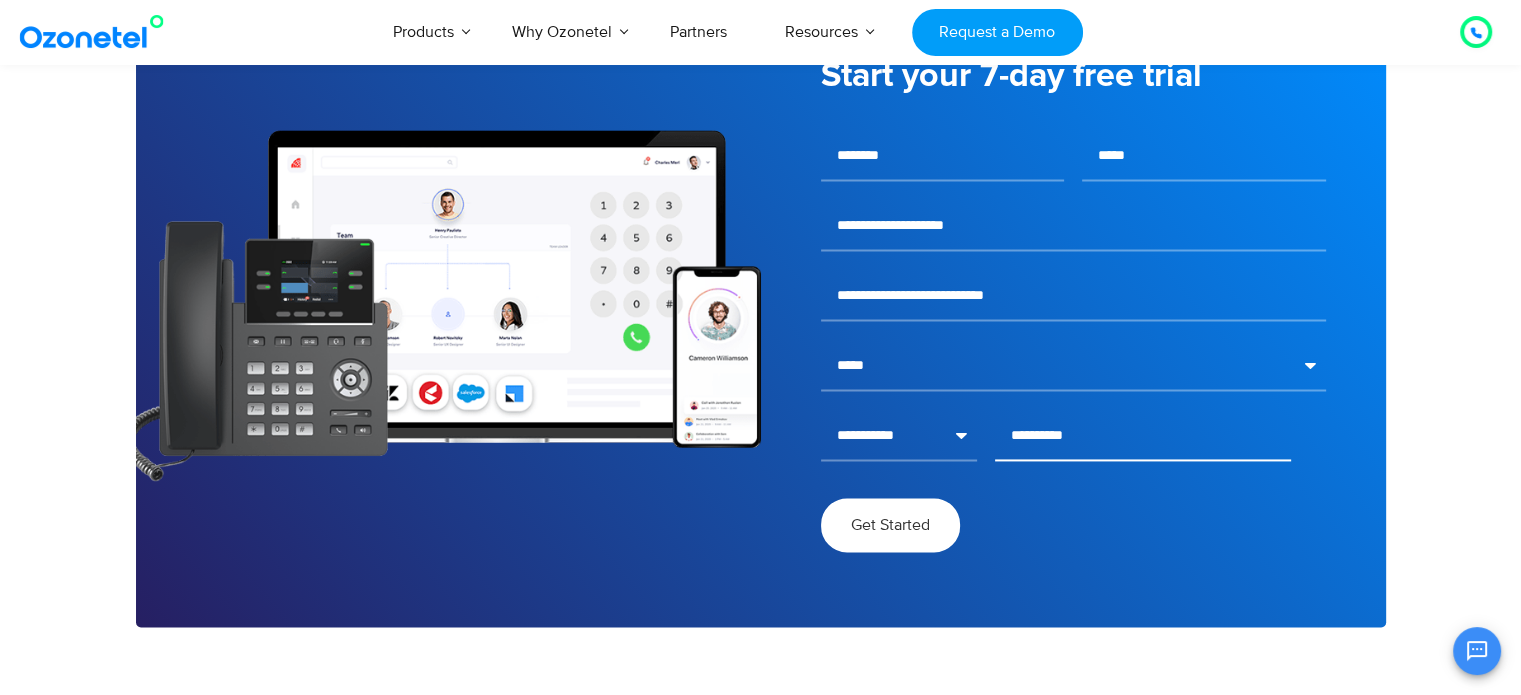 type on "**********" 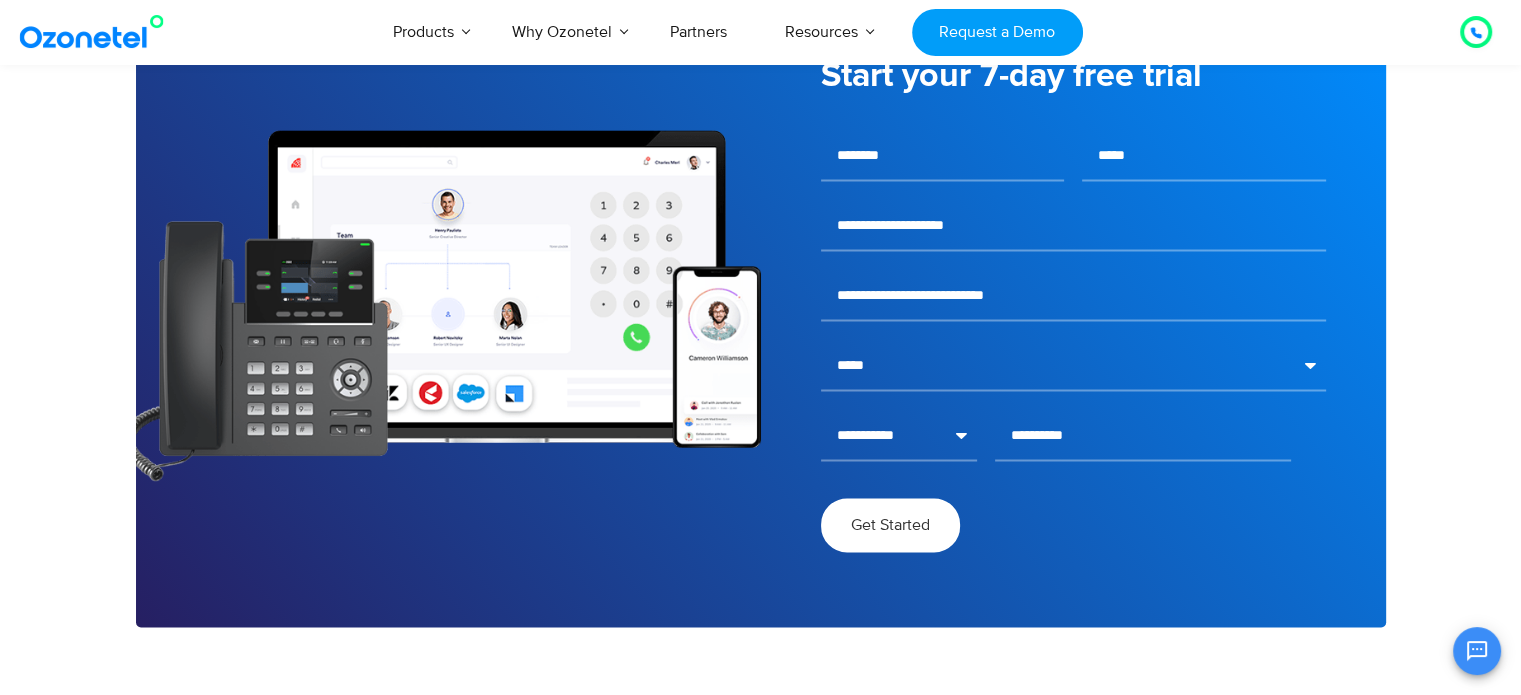 click on "Get Started" at bounding box center (890, 525) 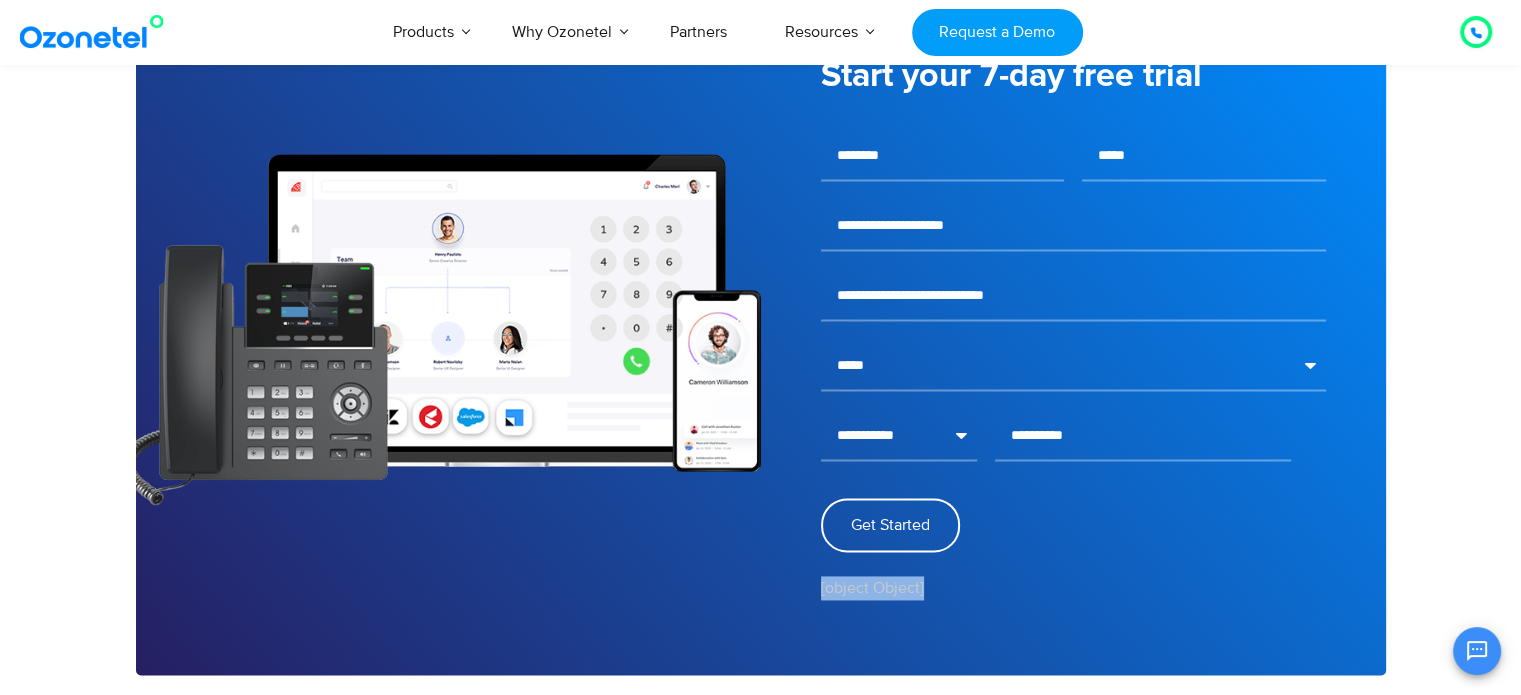 drag, startPoint x: 821, startPoint y: 586, endPoint x: 966, endPoint y: 592, distance: 145.12408 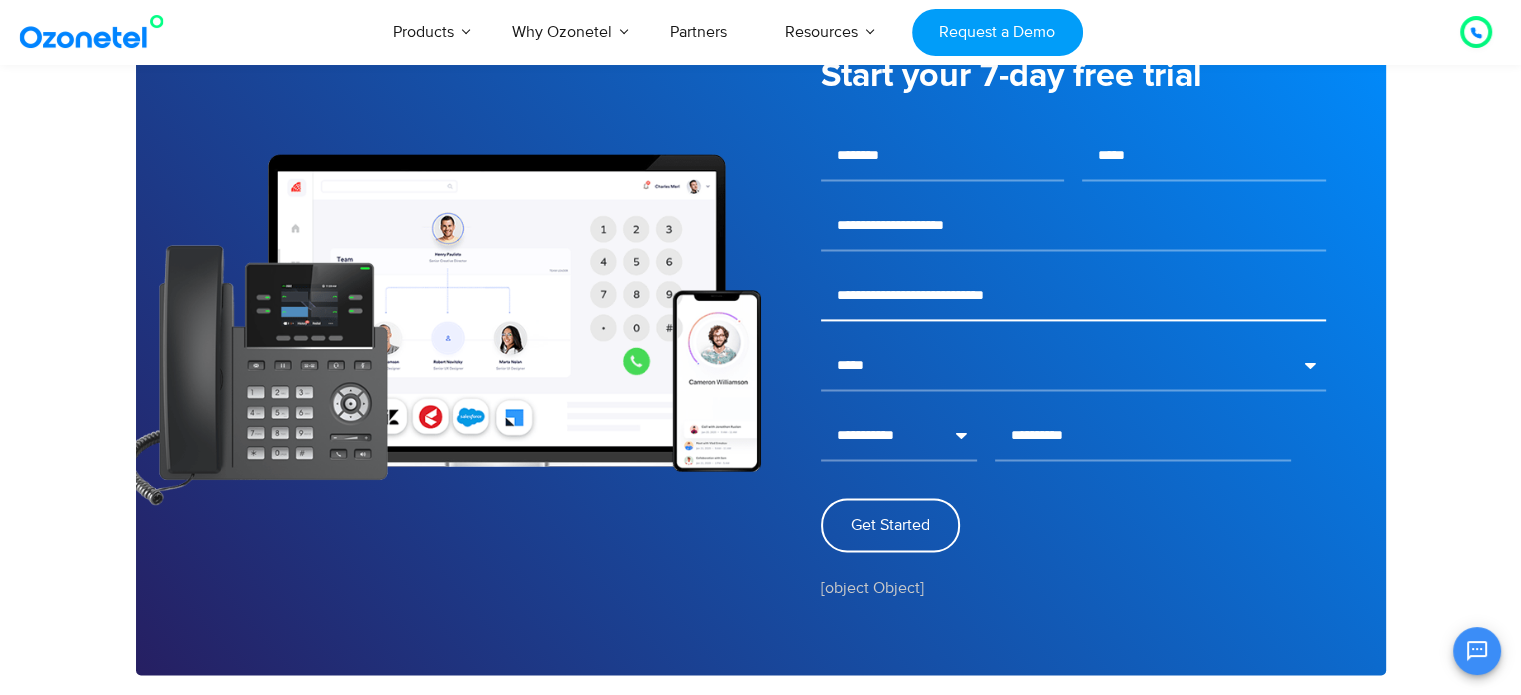click on "**********" at bounding box center (1073, 296) 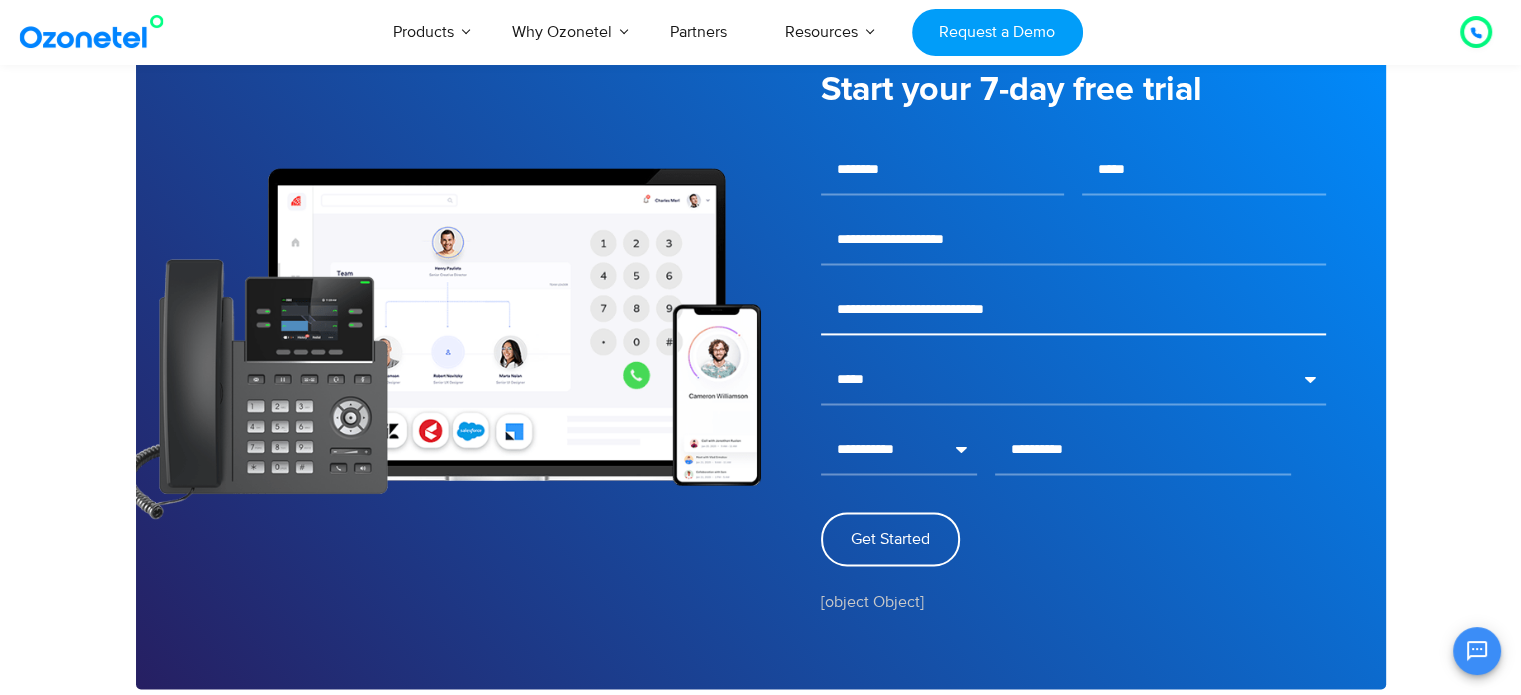 scroll, scrollTop: 2600, scrollLeft: 0, axis: vertical 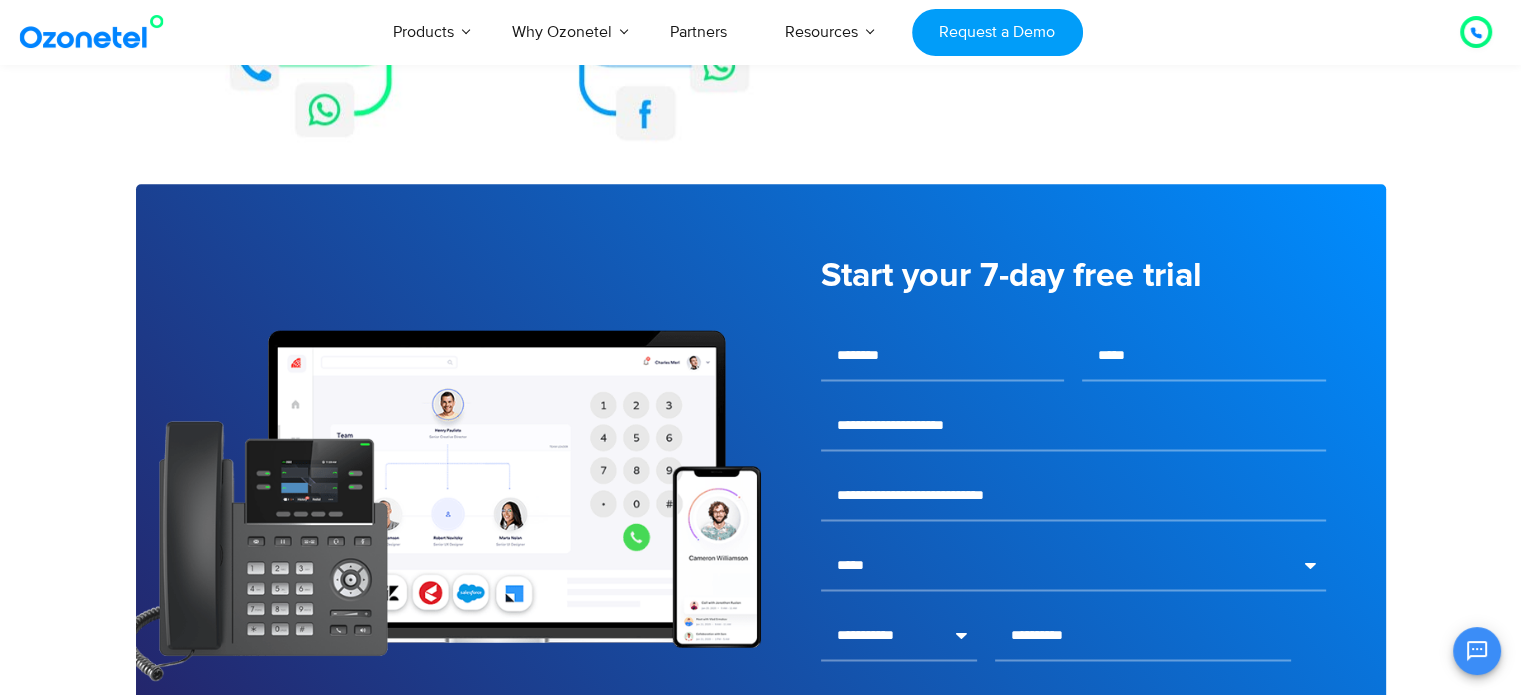 click on "**********" at bounding box center (761, 505) 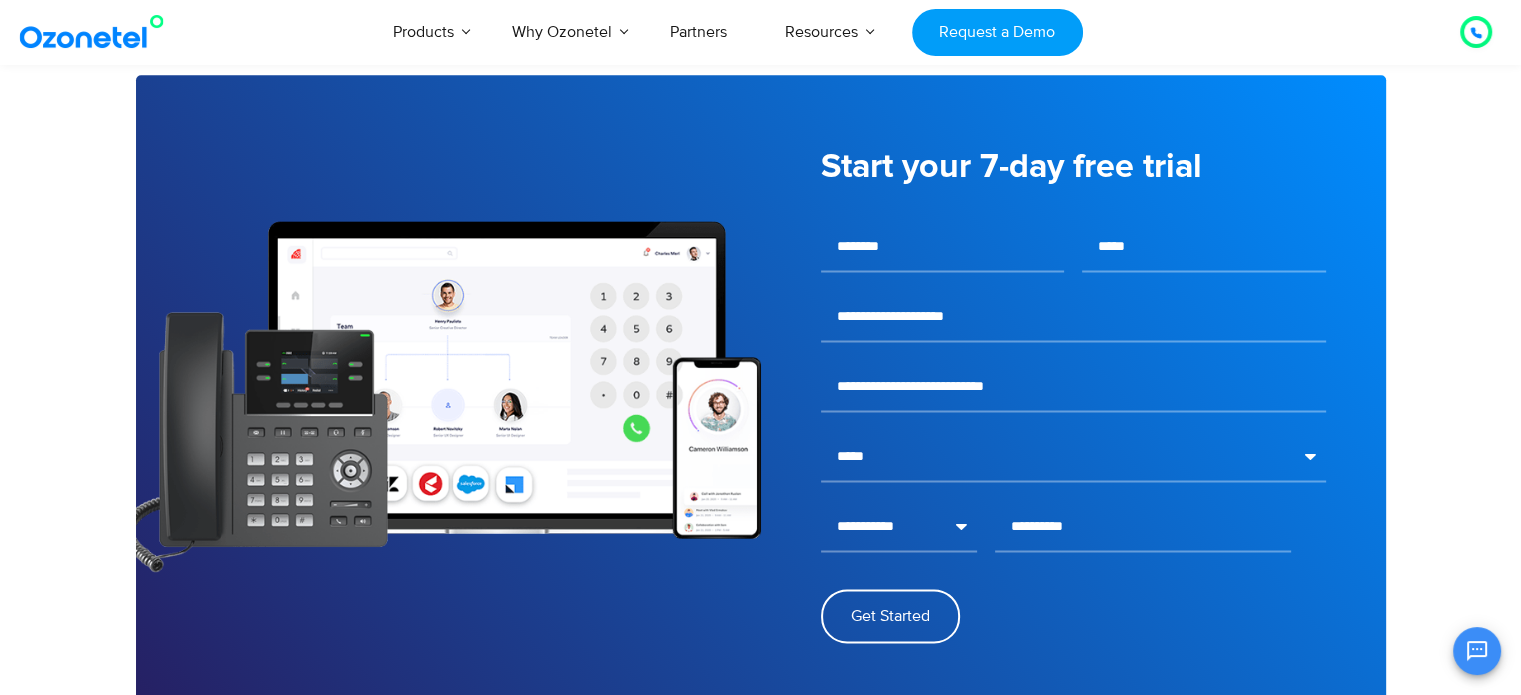 scroll, scrollTop: 2900, scrollLeft: 0, axis: vertical 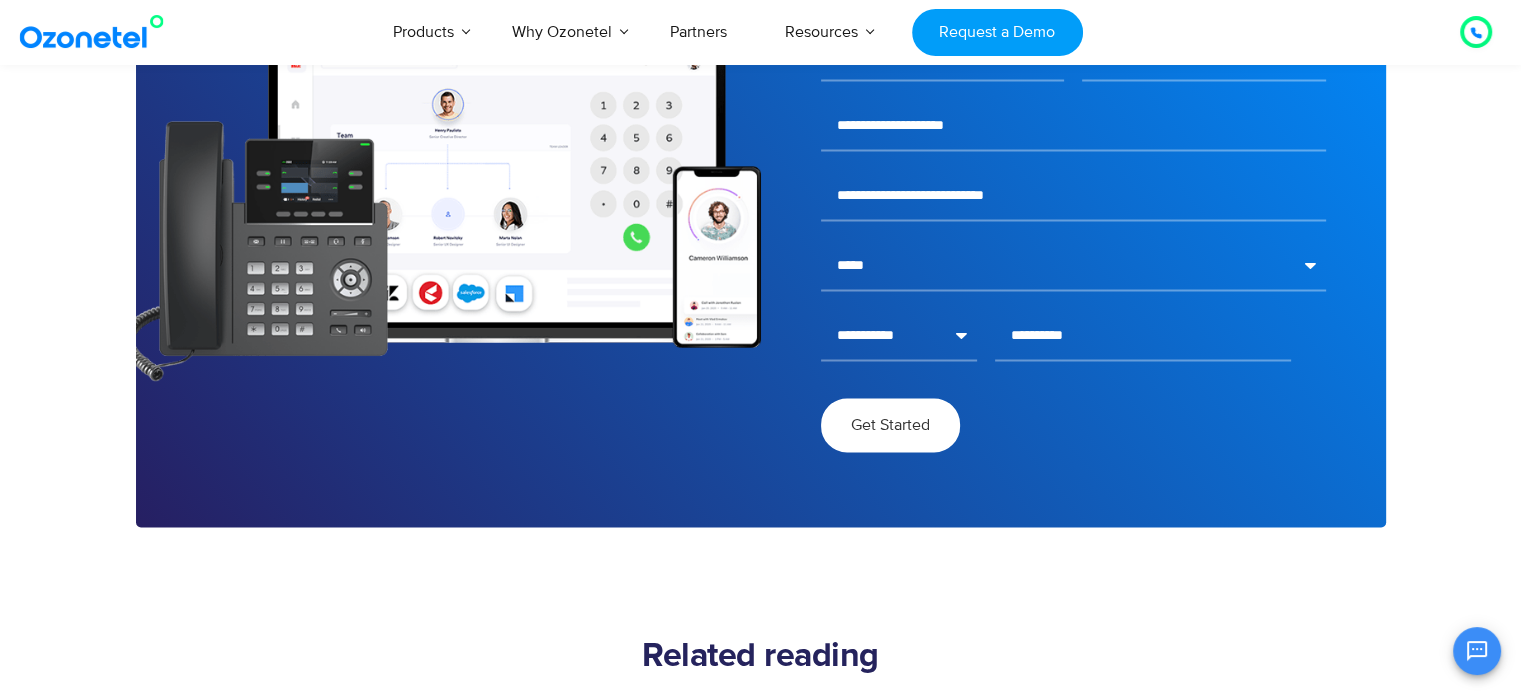 click on "Get Started" at bounding box center [890, 425] 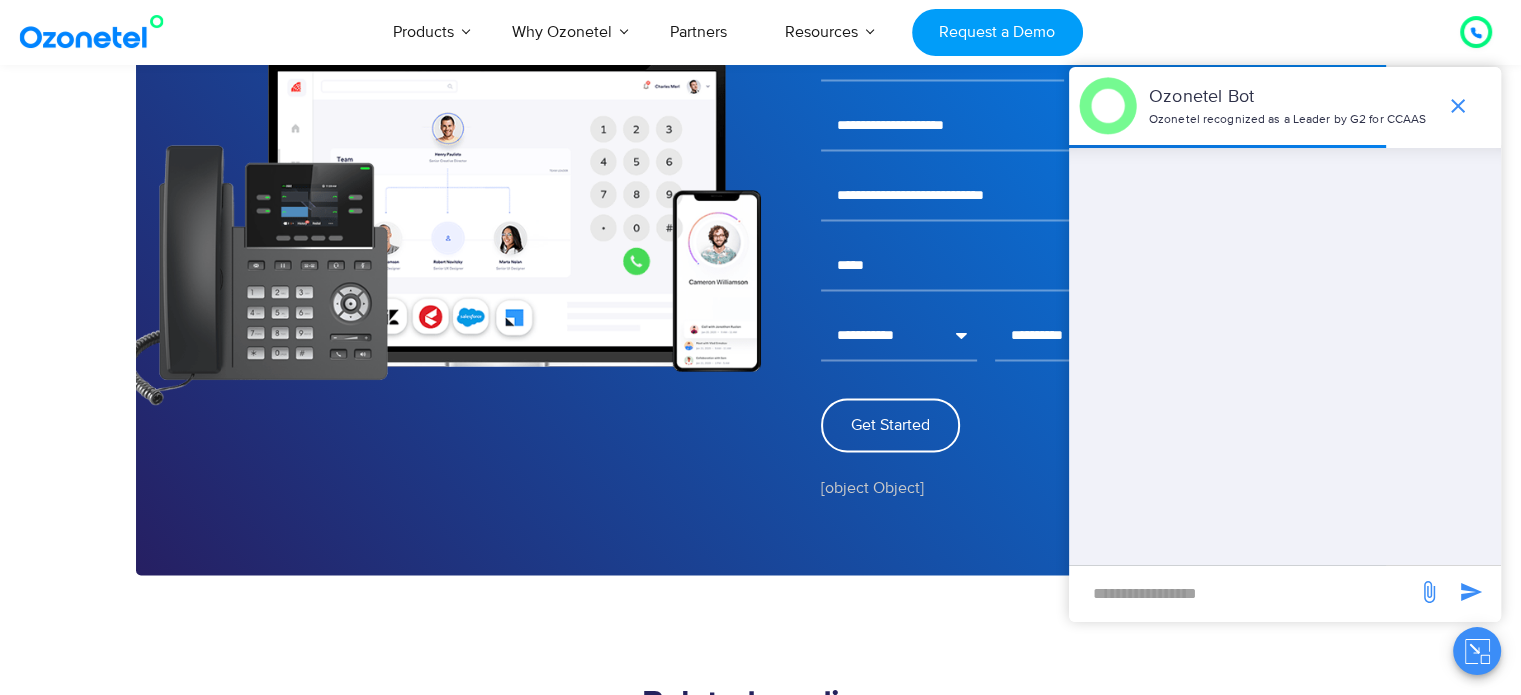 click at bounding box center (1243, 593) 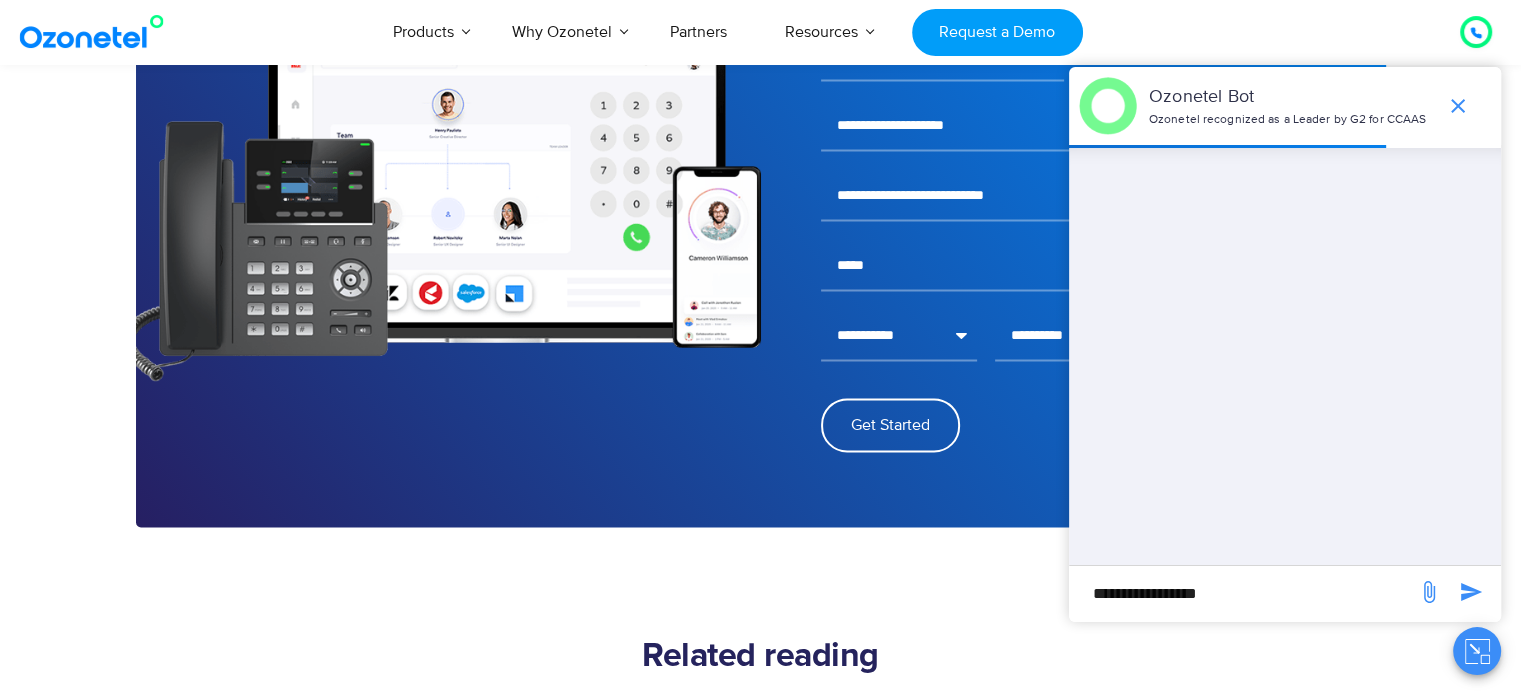 type on "**********" 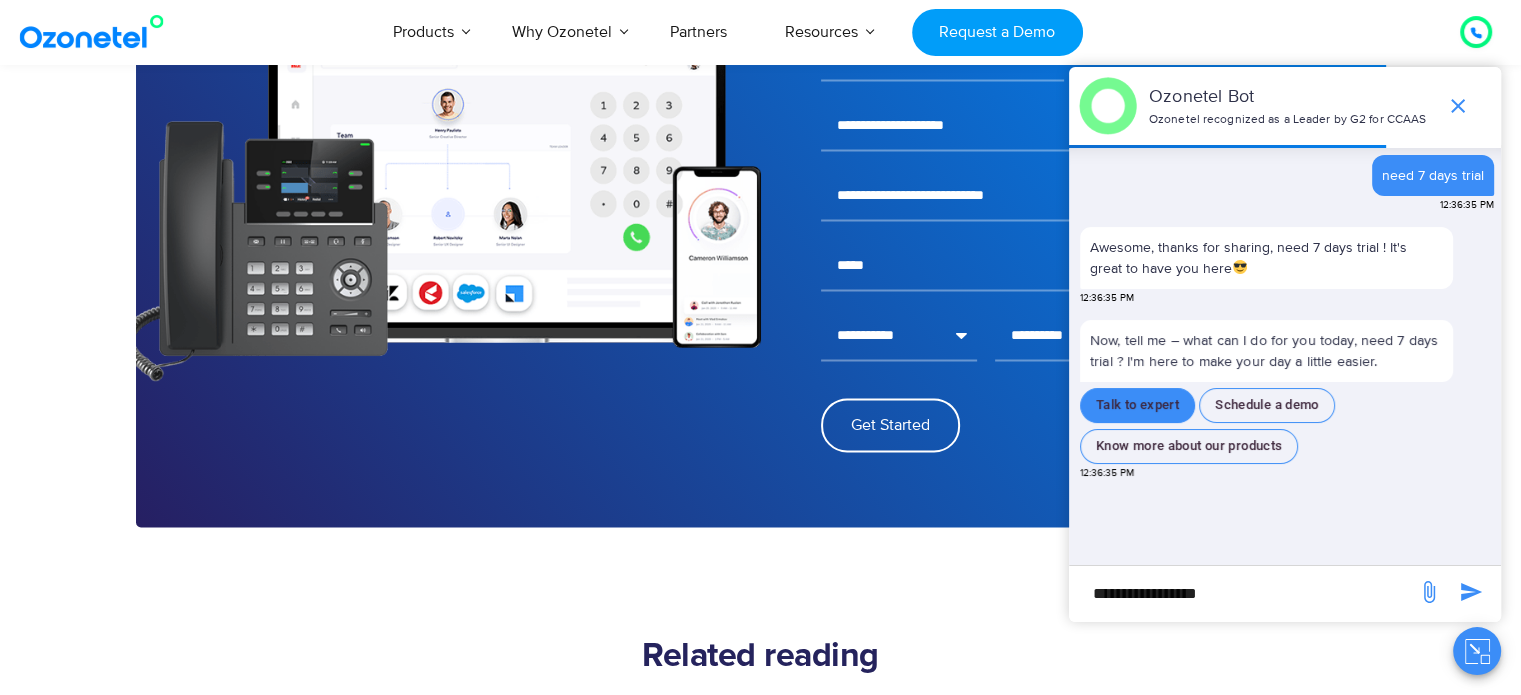 click on "Talk to expert" at bounding box center [1137, 405] 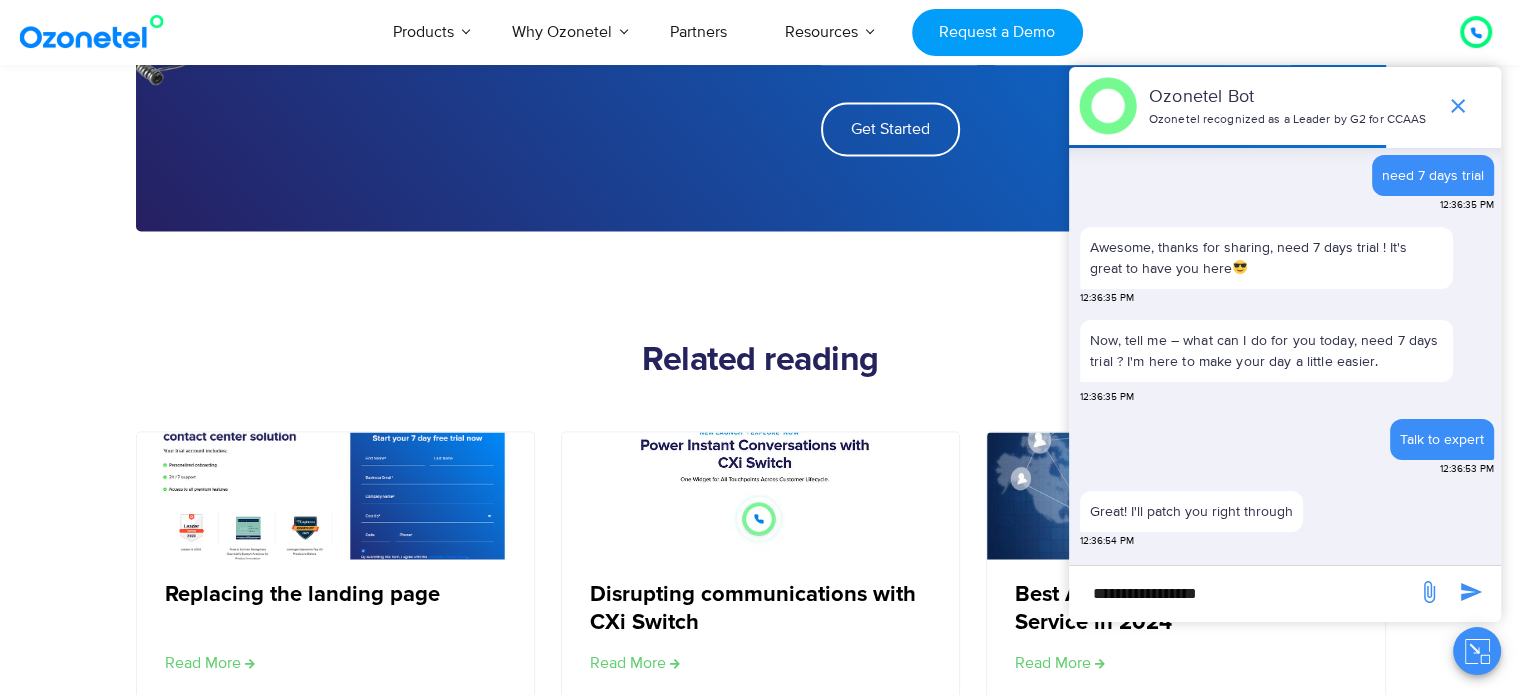 scroll, scrollTop: 3200, scrollLeft: 0, axis: vertical 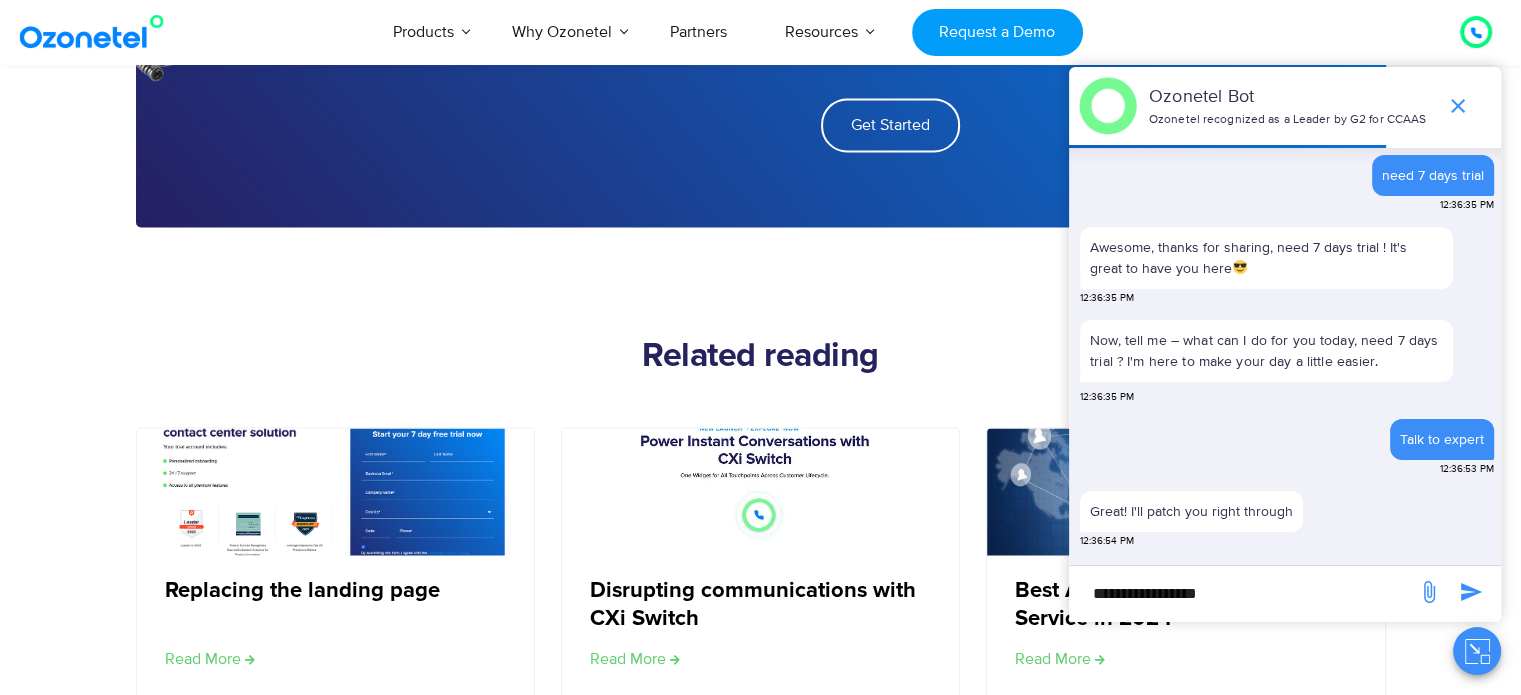 click on "**********" at bounding box center (1243, 593) 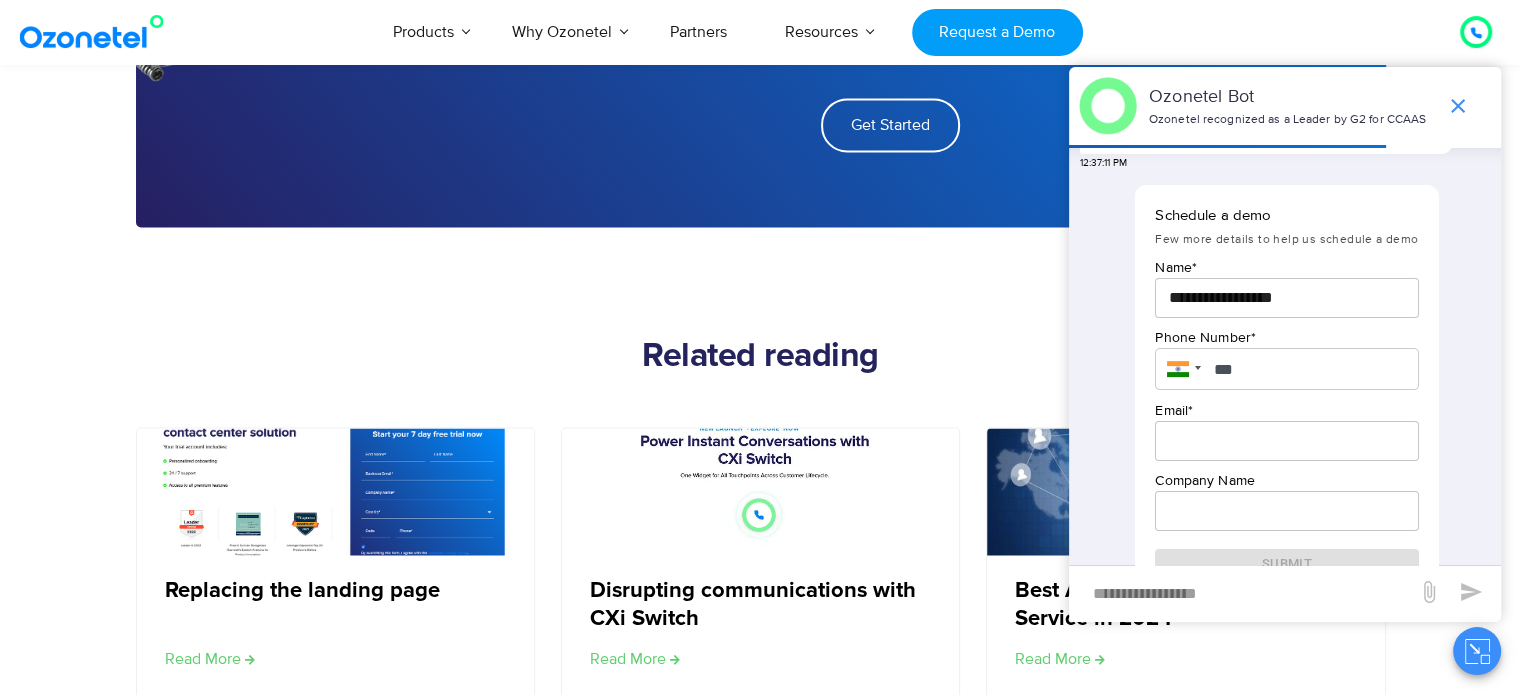 scroll, scrollTop: 544, scrollLeft: 0, axis: vertical 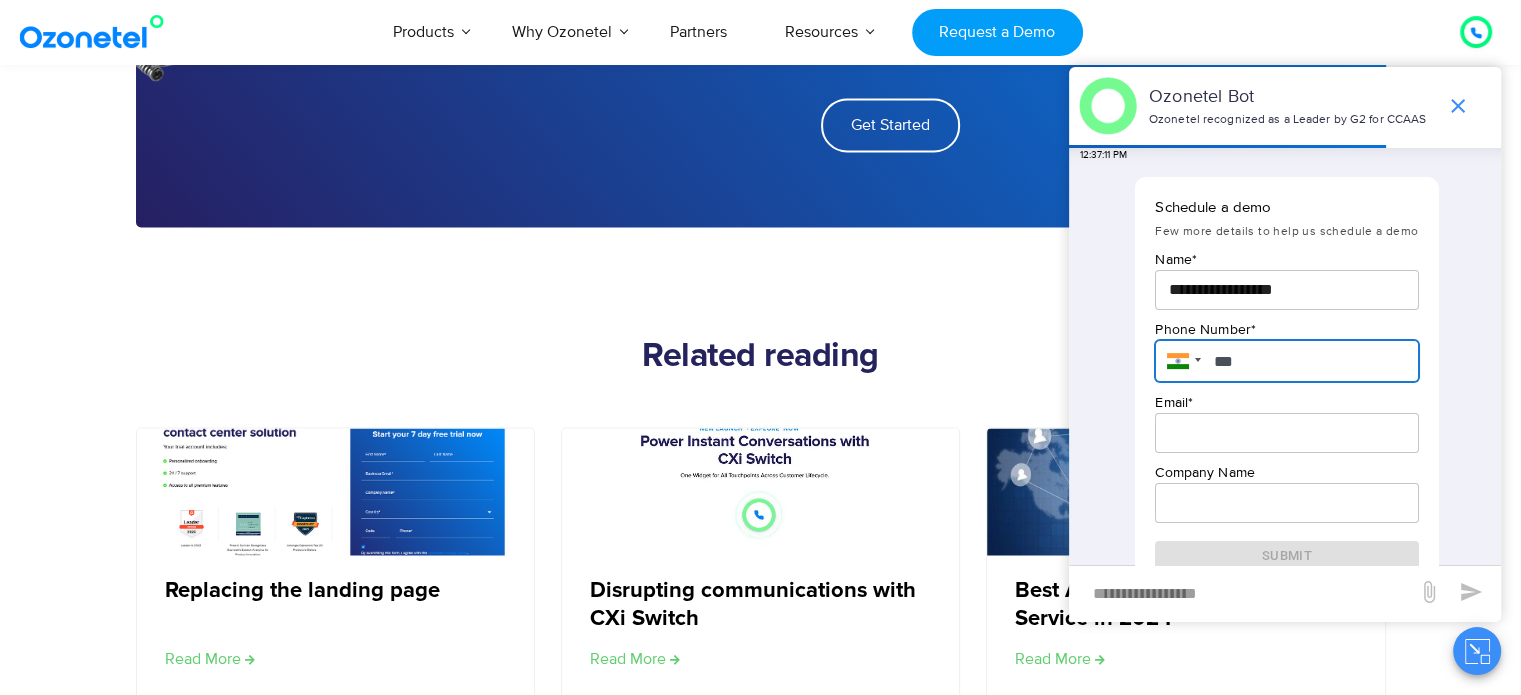 click on "***" at bounding box center [1286, 361] 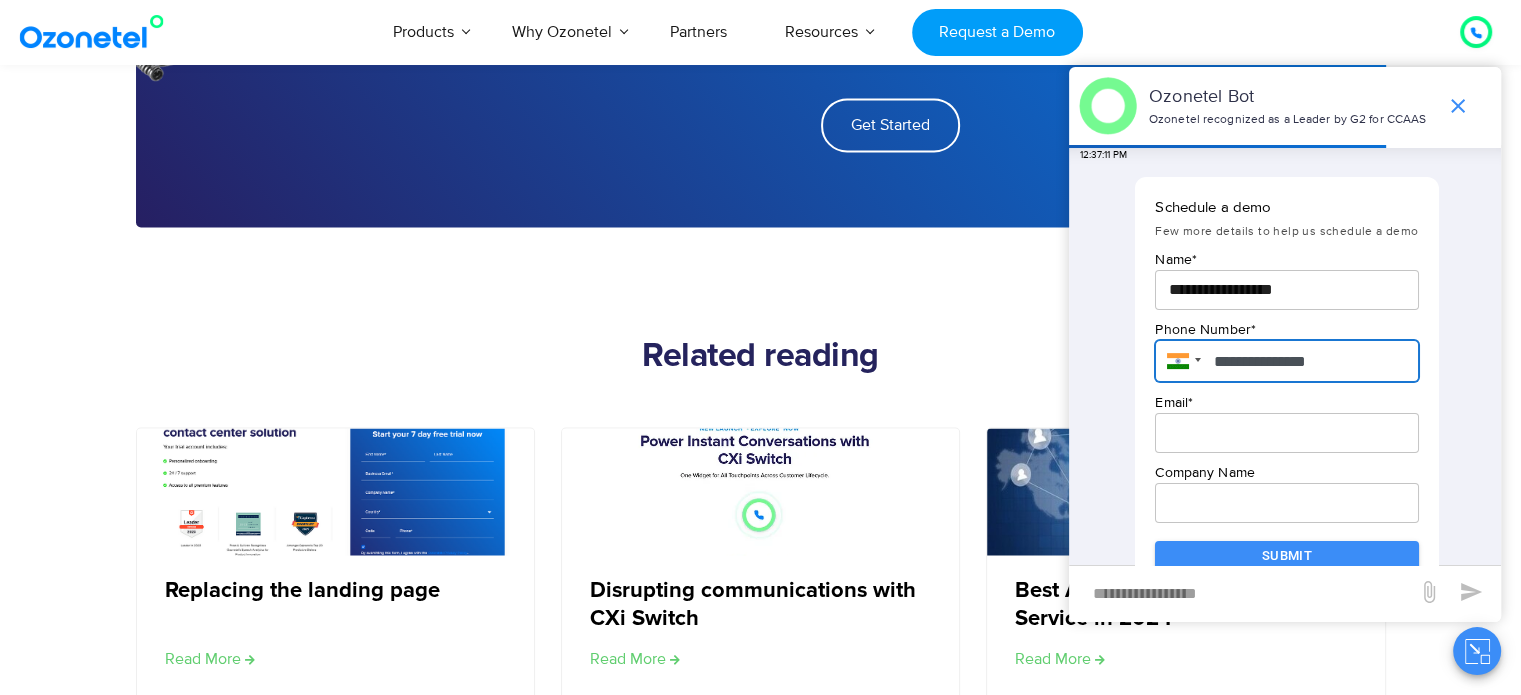 type on "**********" 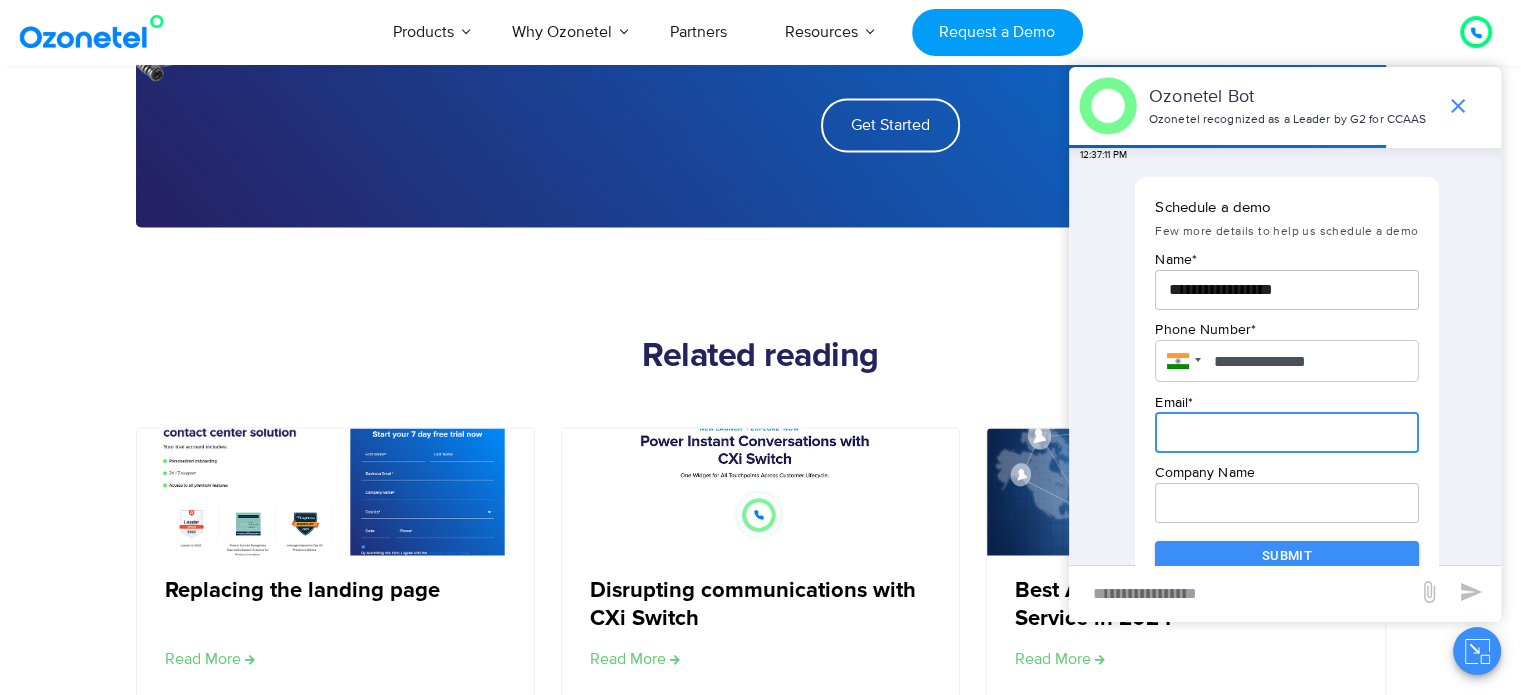 click at bounding box center (1286, 433) 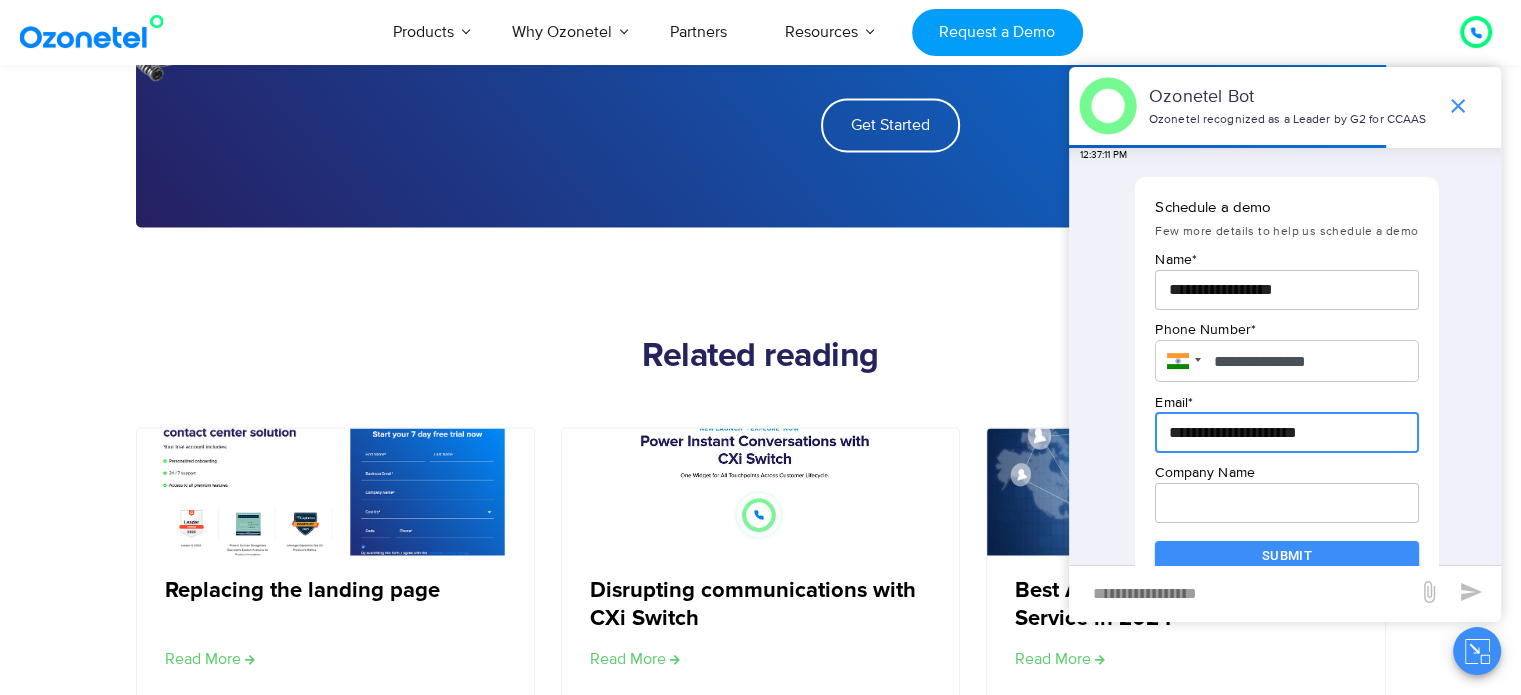 type on "**********" 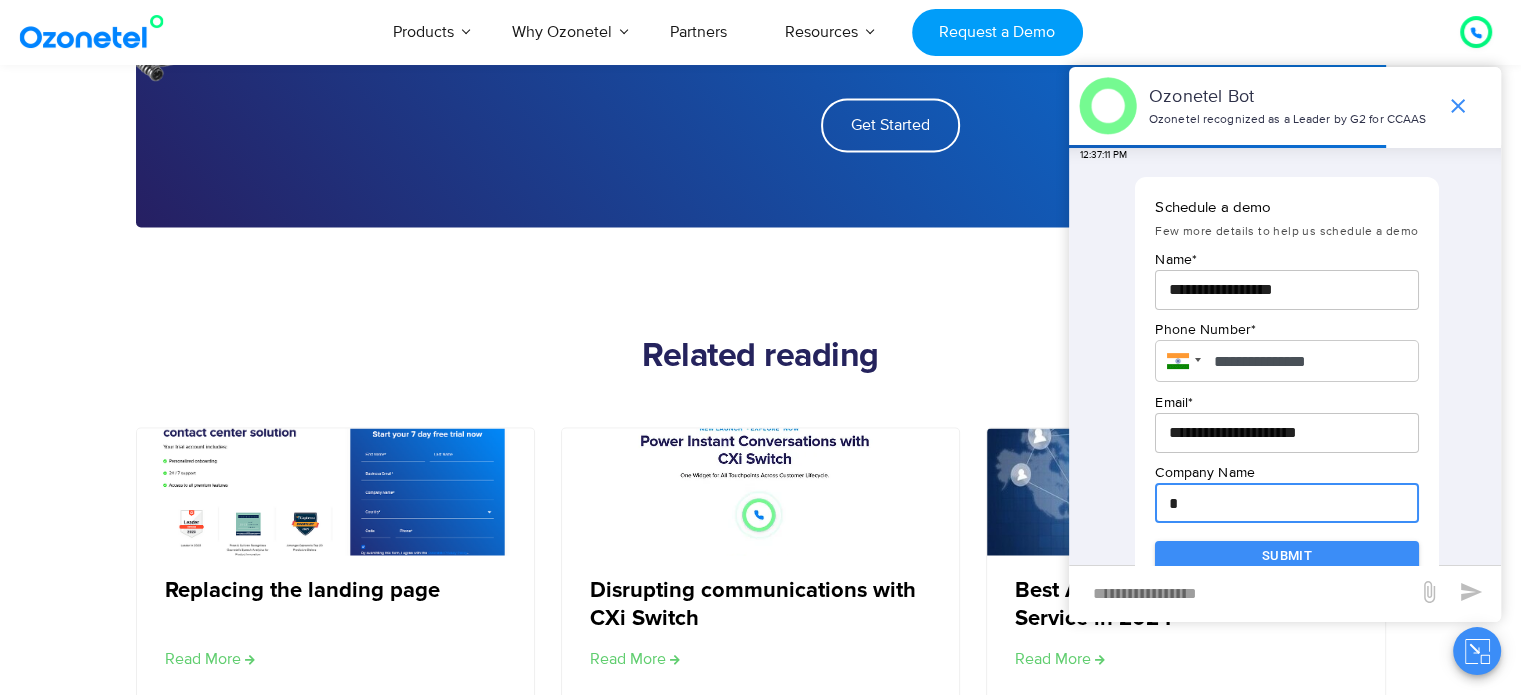 type on "**********" 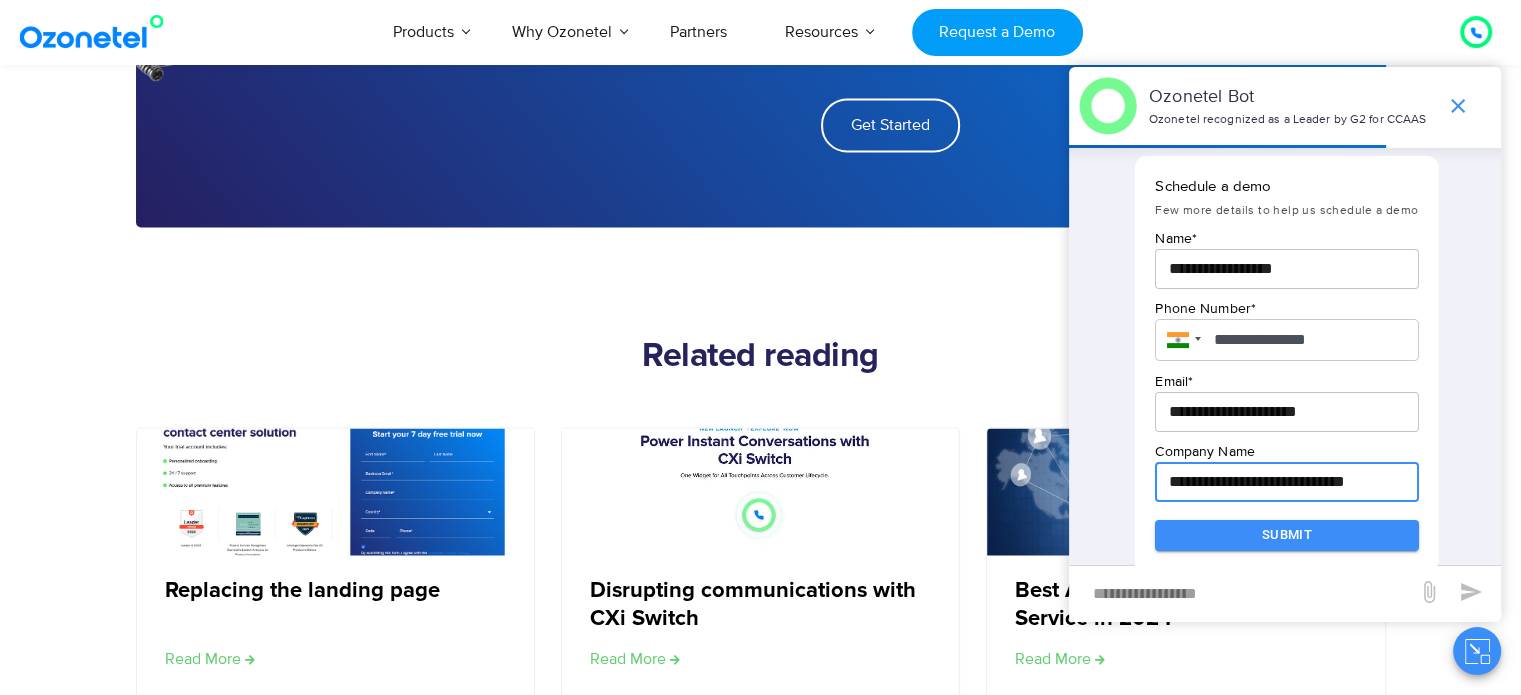 scroll, scrollTop: 555, scrollLeft: 0, axis: vertical 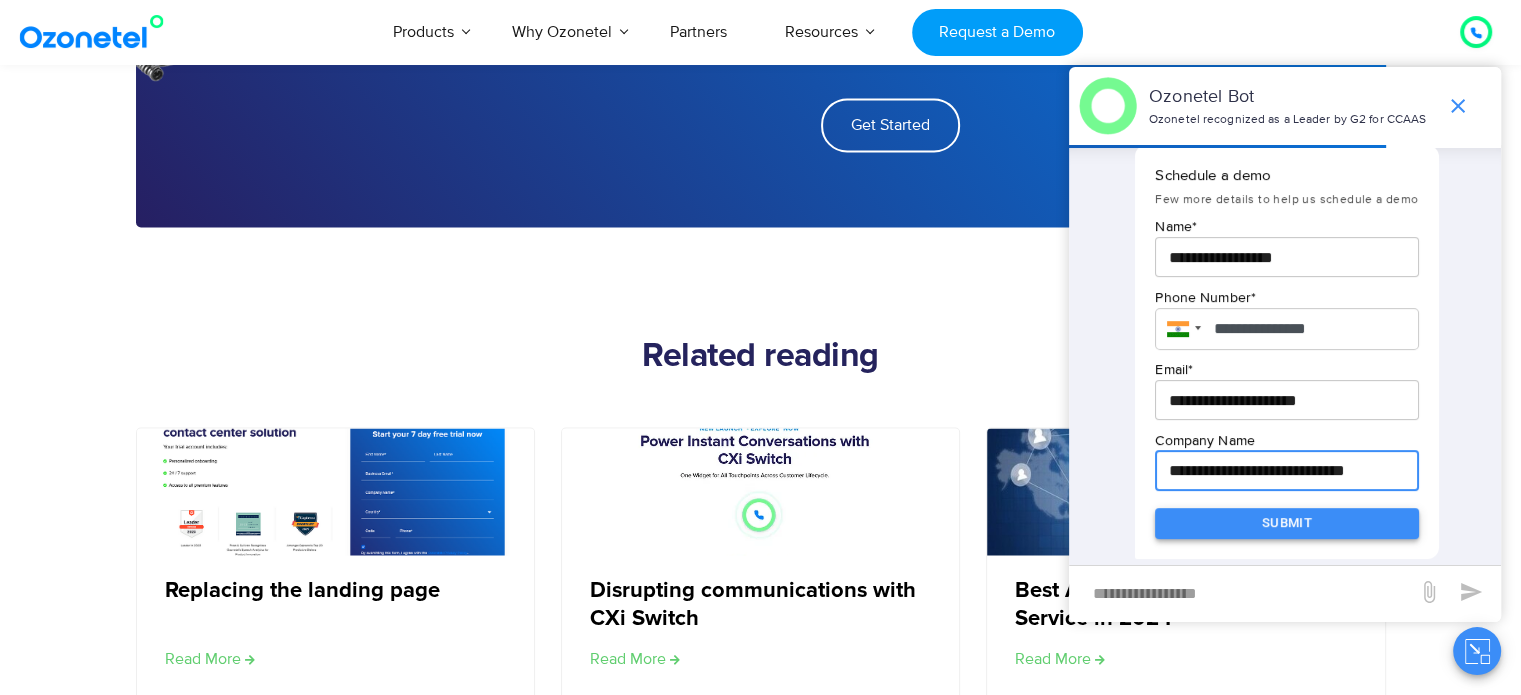 click on "Submit" at bounding box center [1286, 523] 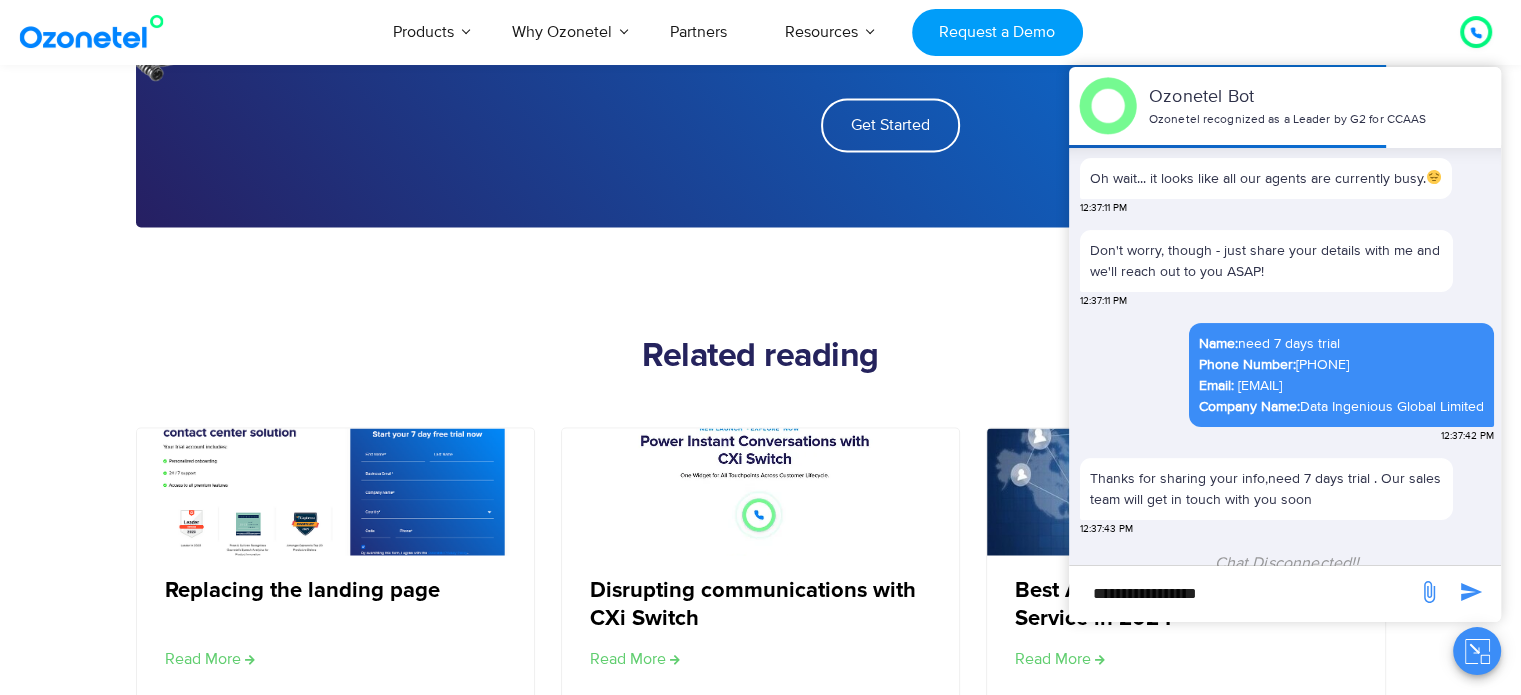 scroll, scrollTop: 408, scrollLeft: 0, axis: vertical 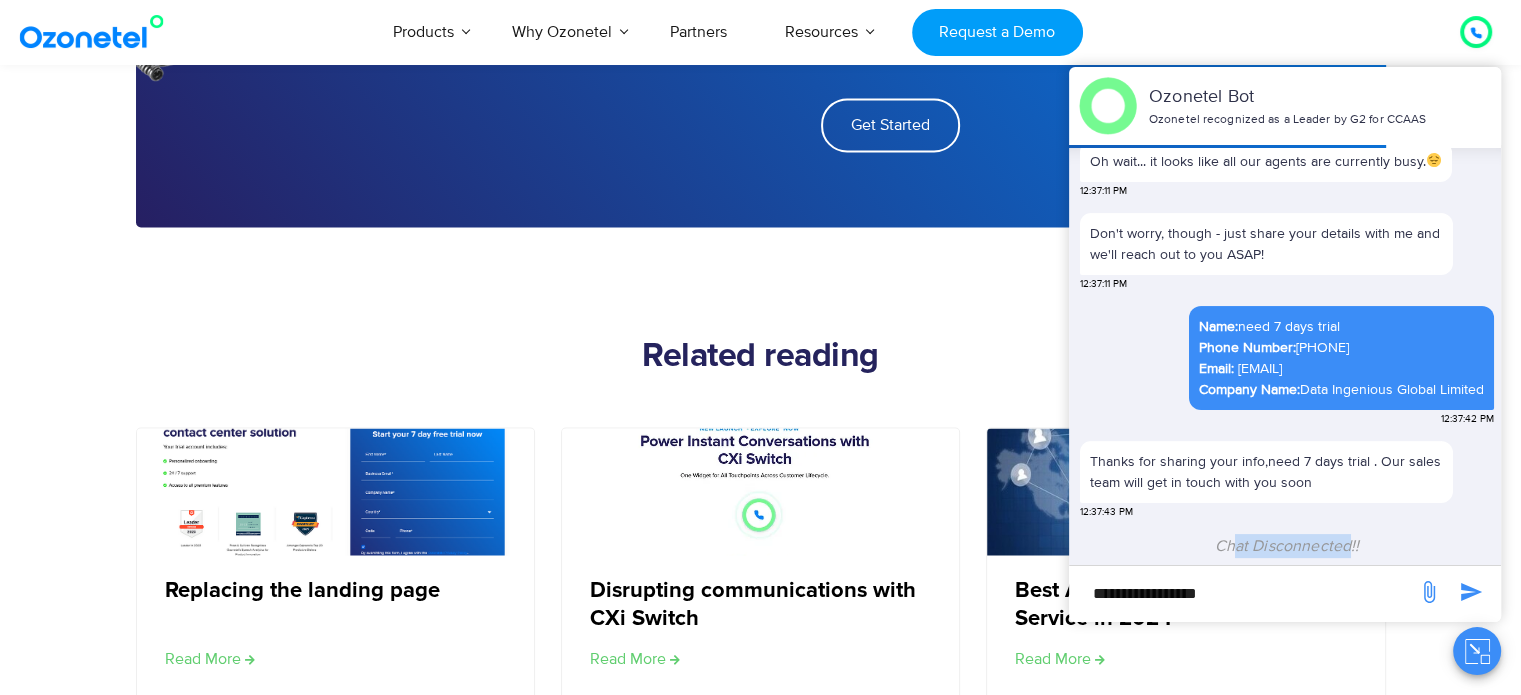 drag, startPoint x: 1232, startPoint y: 549, endPoint x: 1344, endPoint y: 549, distance: 112 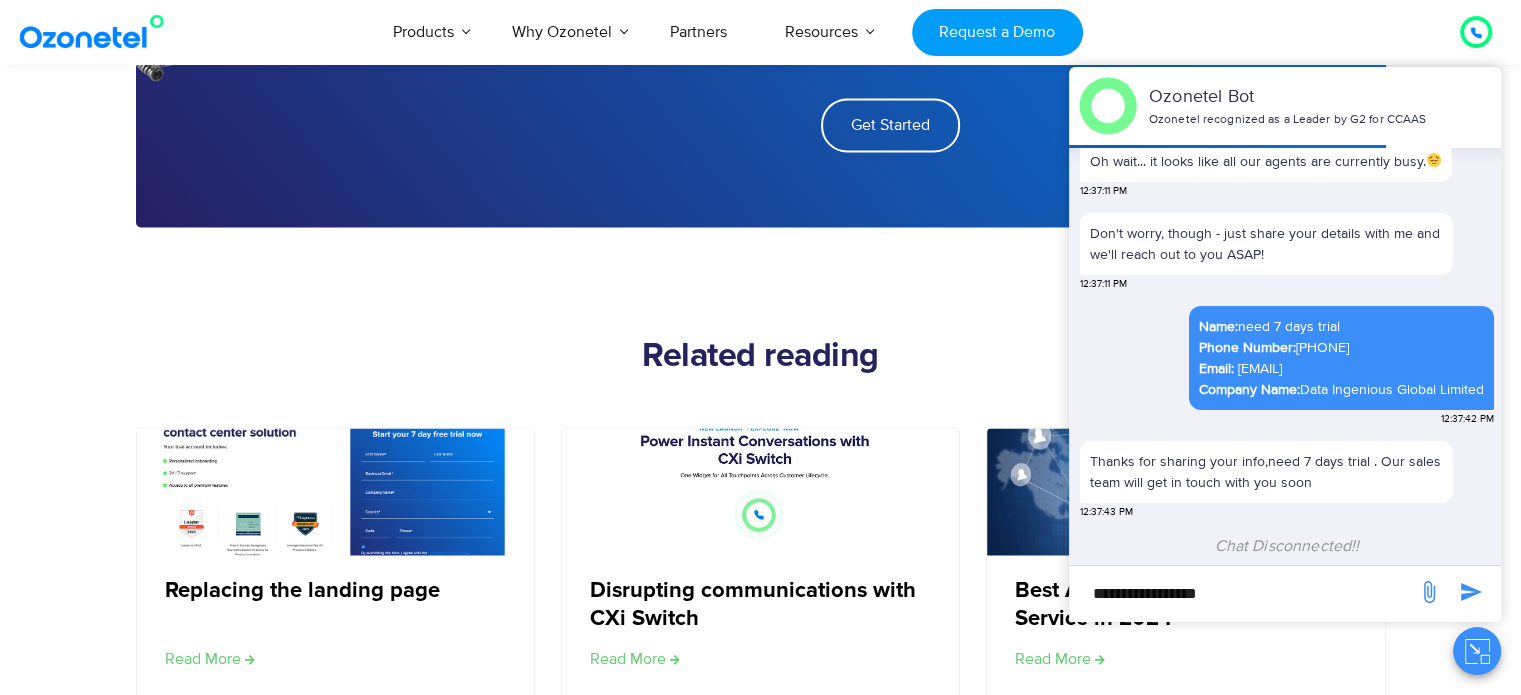 click 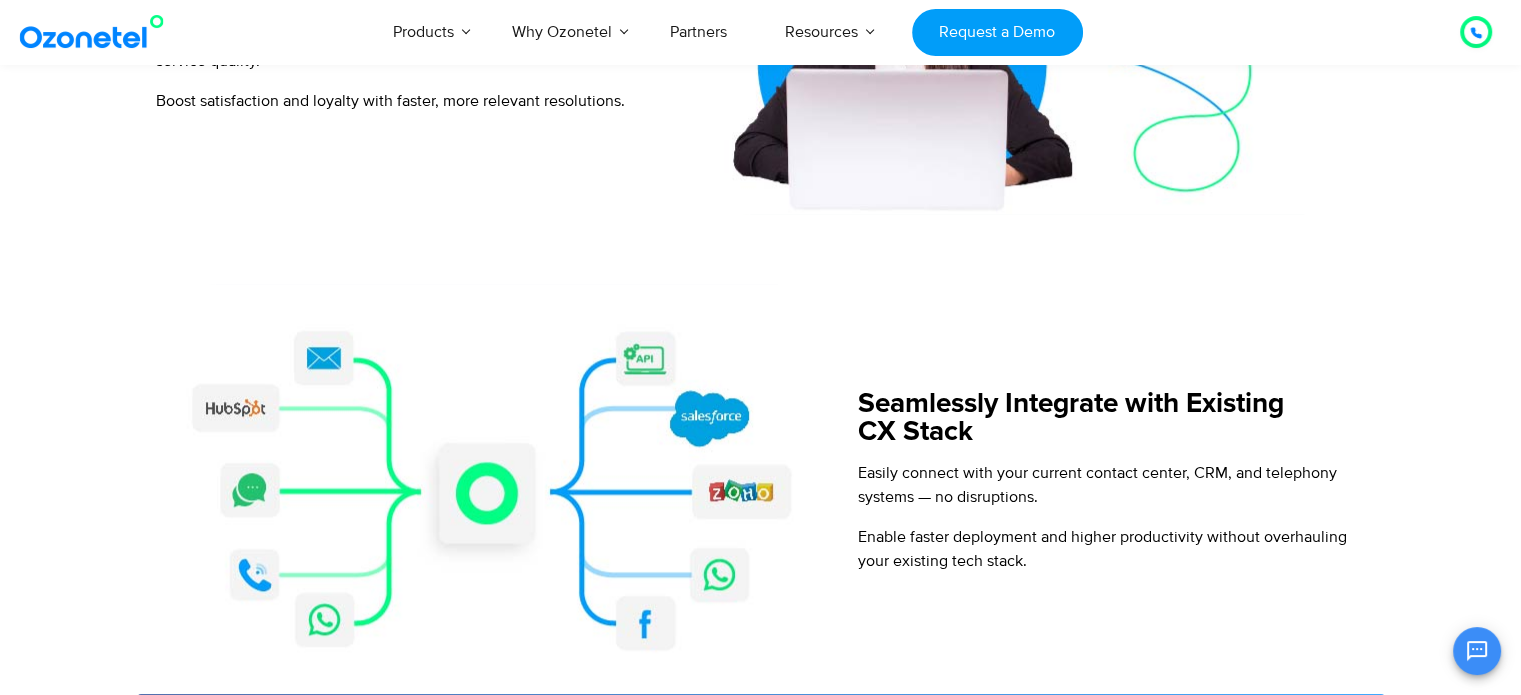 scroll, scrollTop: 1900, scrollLeft: 0, axis: vertical 